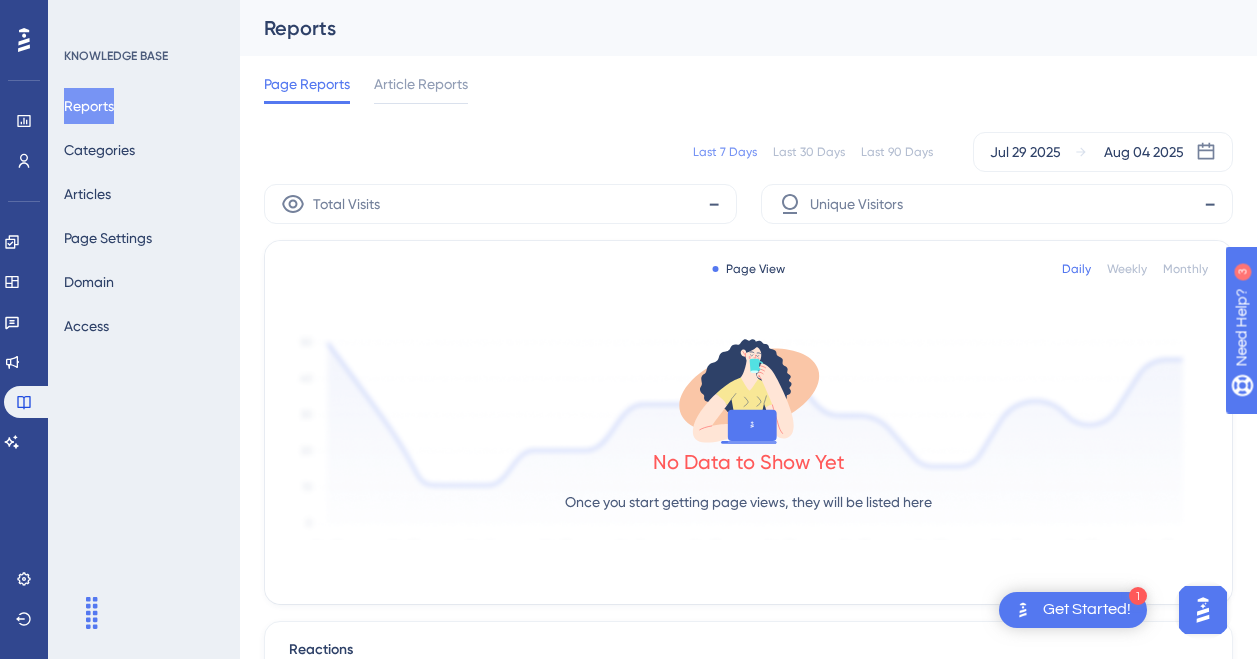 scroll, scrollTop: 0, scrollLeft: 0, axis: both 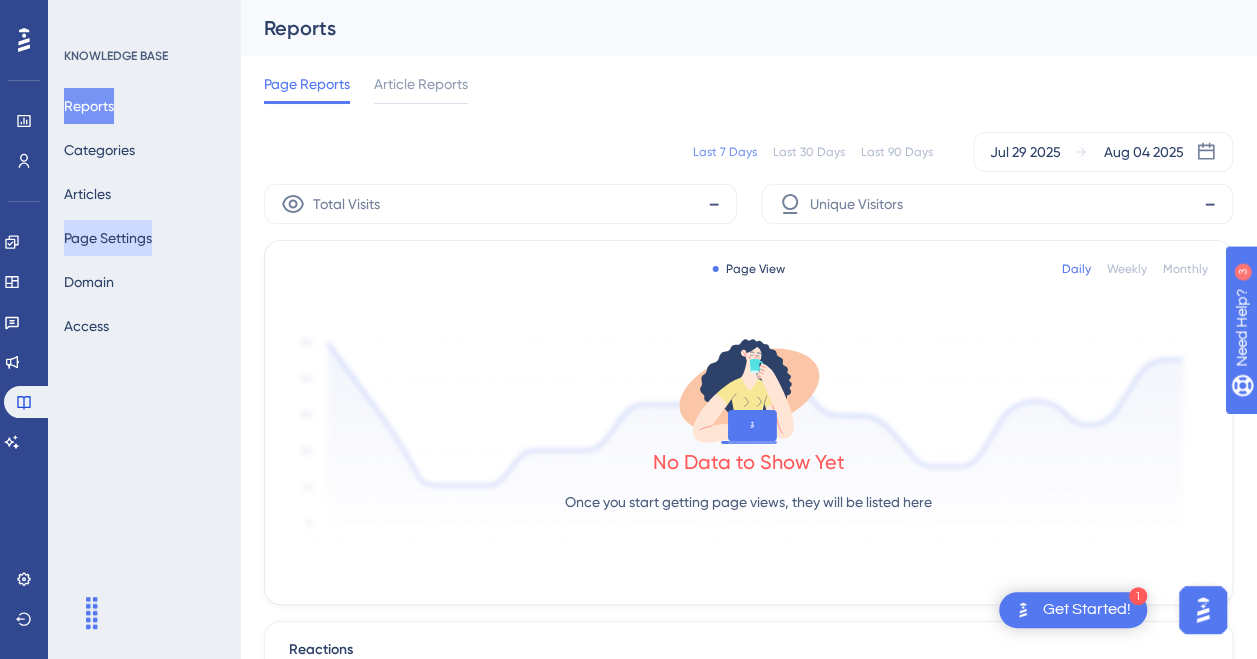 click on "Page Settings" at bounding box center (108, 238) 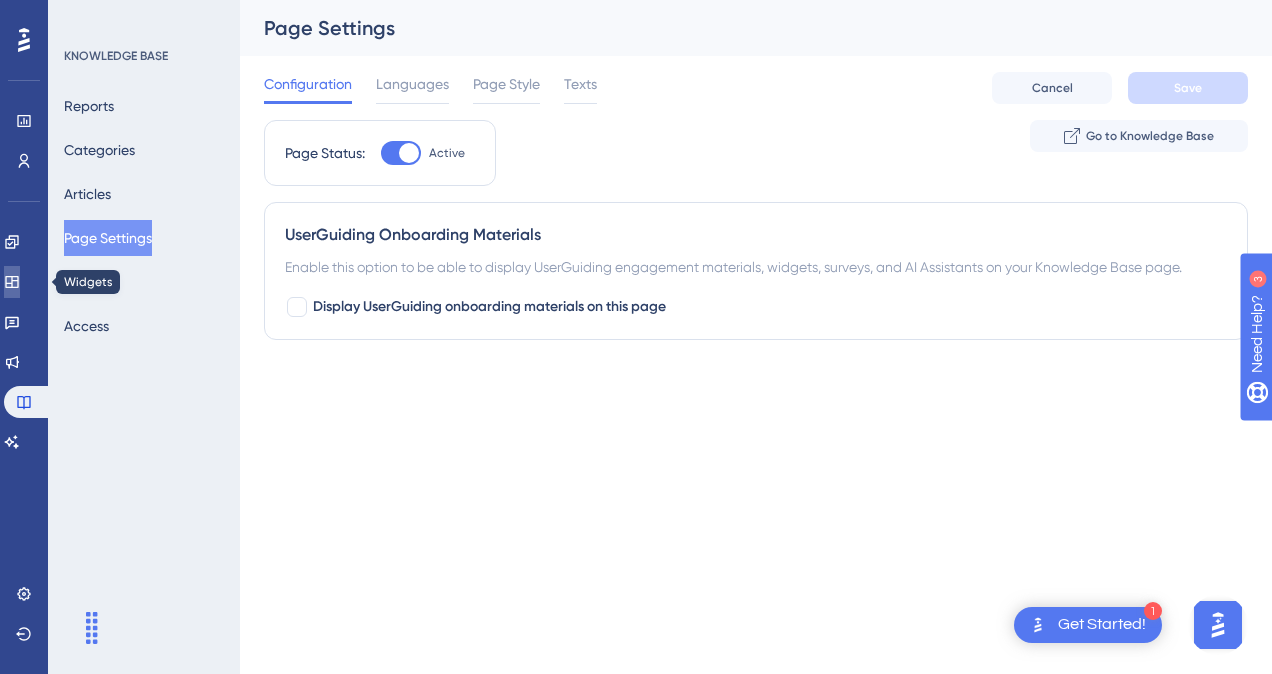click at bounding box center [12, 282] 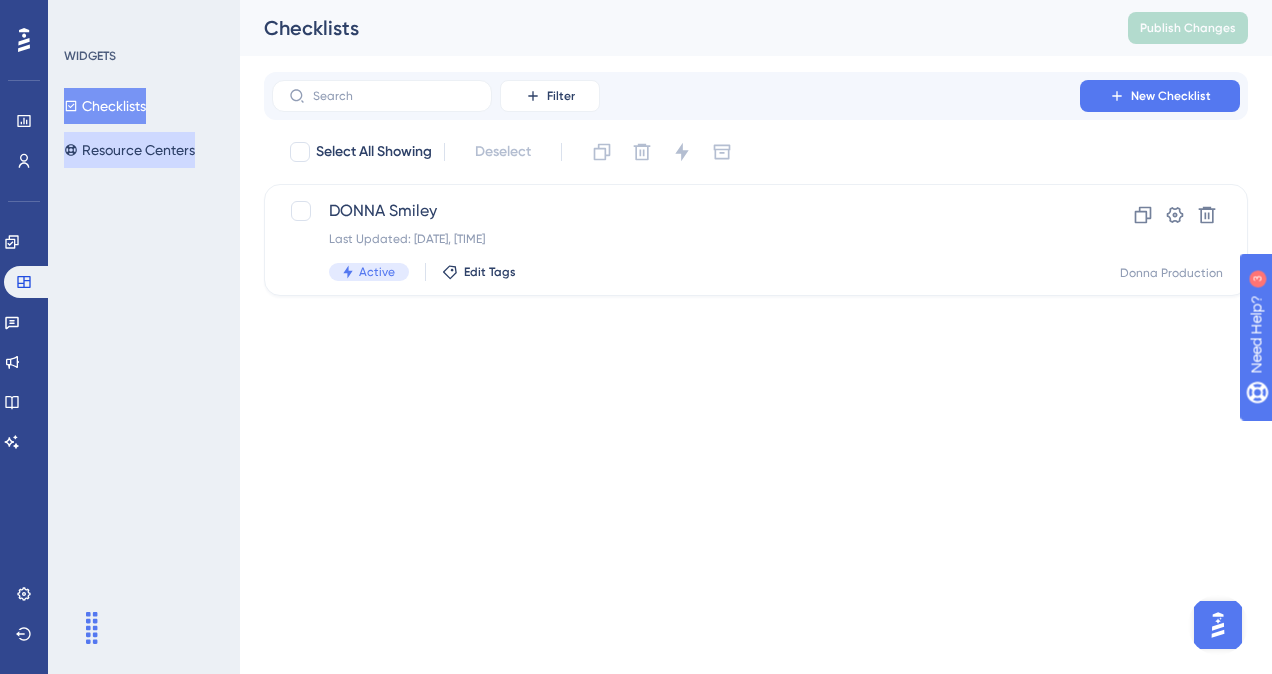 click on "Resource Centers" at bounding box center (129, 150) 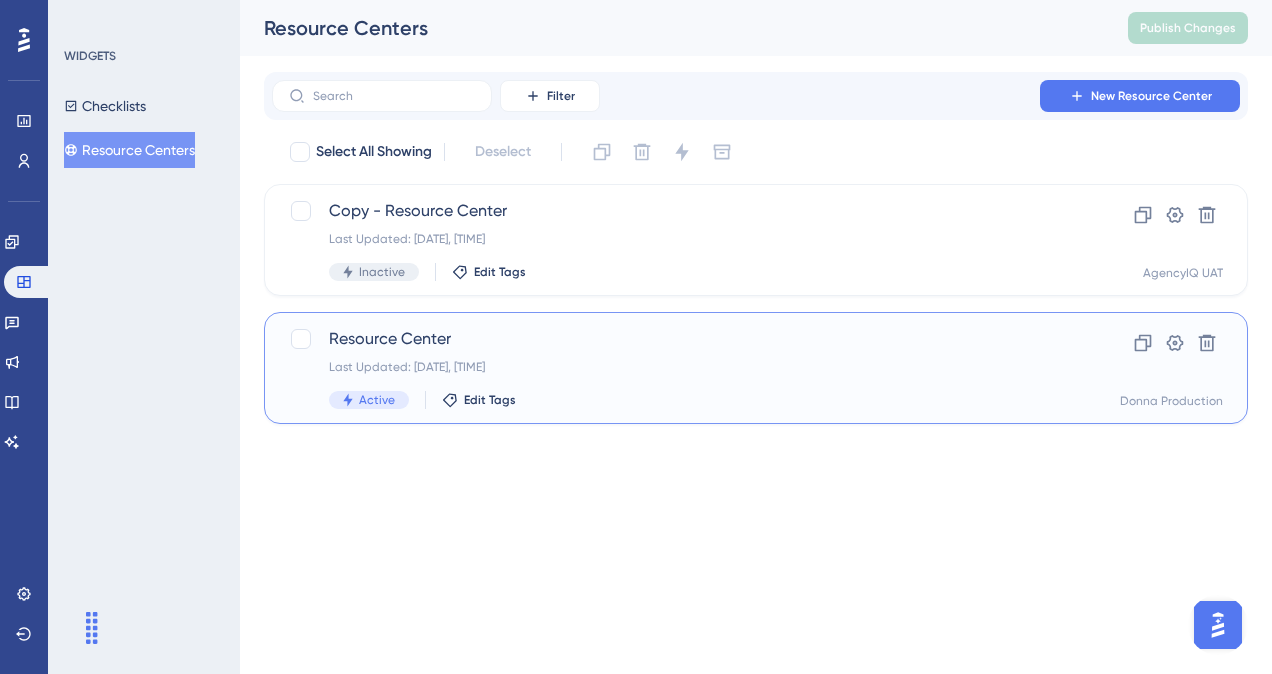 click on "Resource Center" at bounding box center [676, 339] 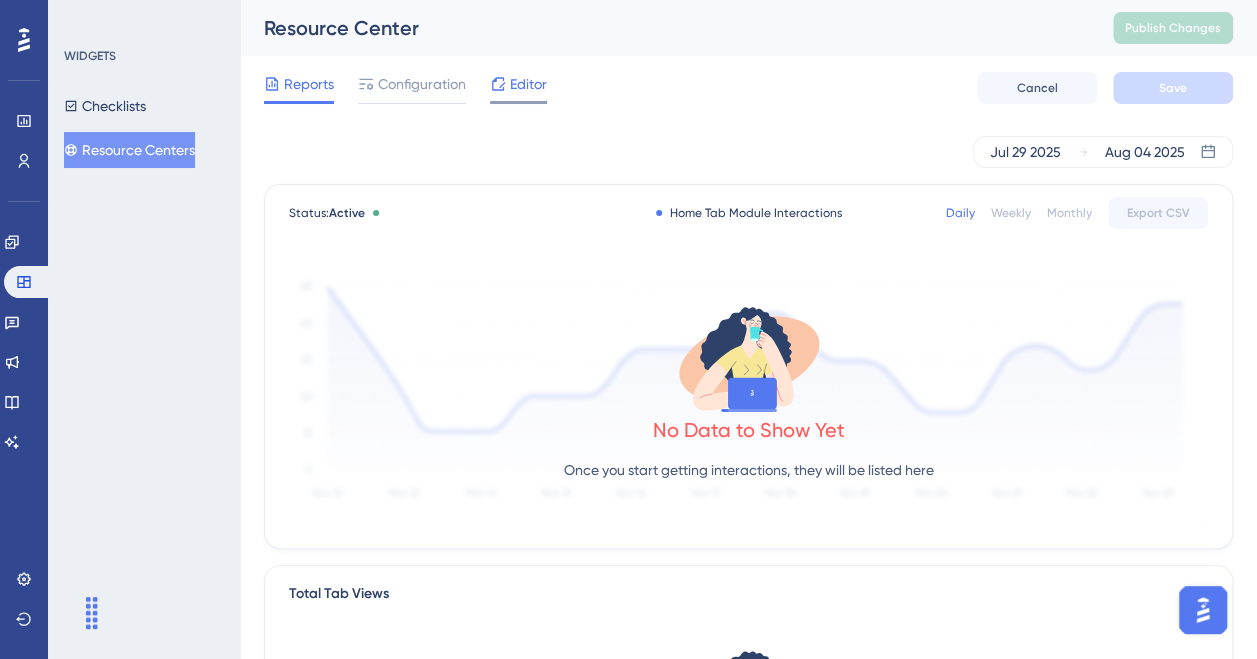 click on "Editor" at bounding box center (528, 84) 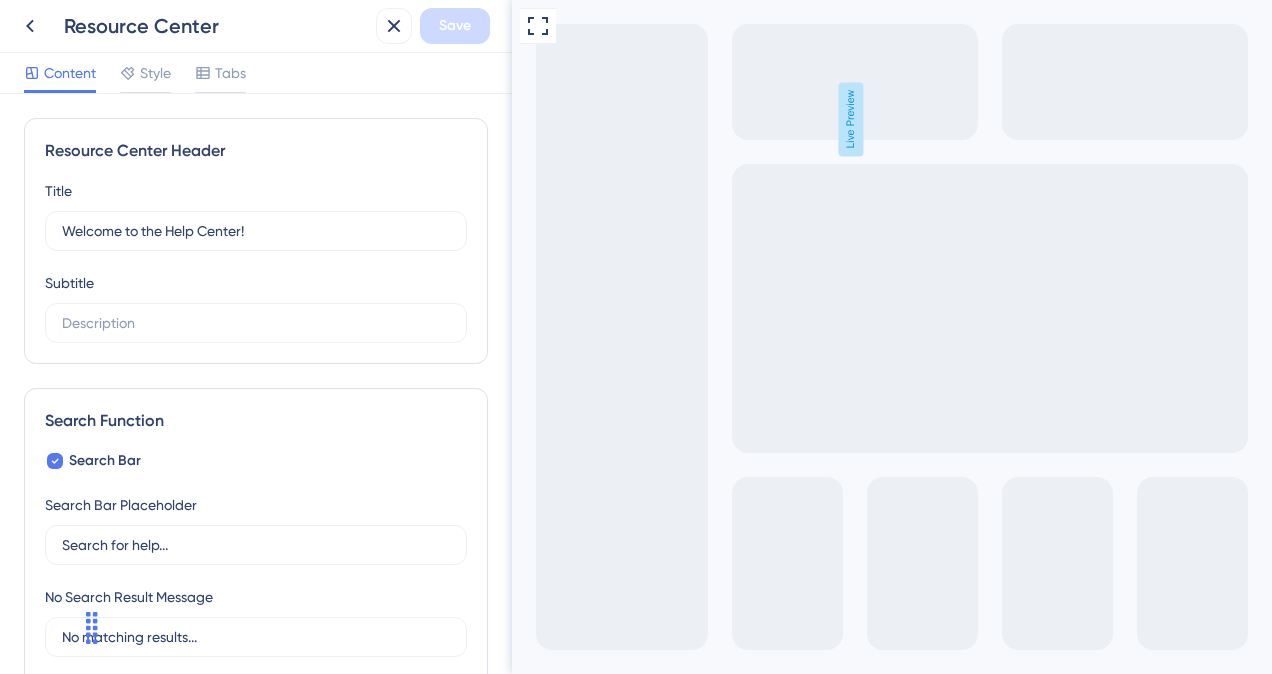 scroll, scrollTop: 0, scrollLeft: 0, axis: both 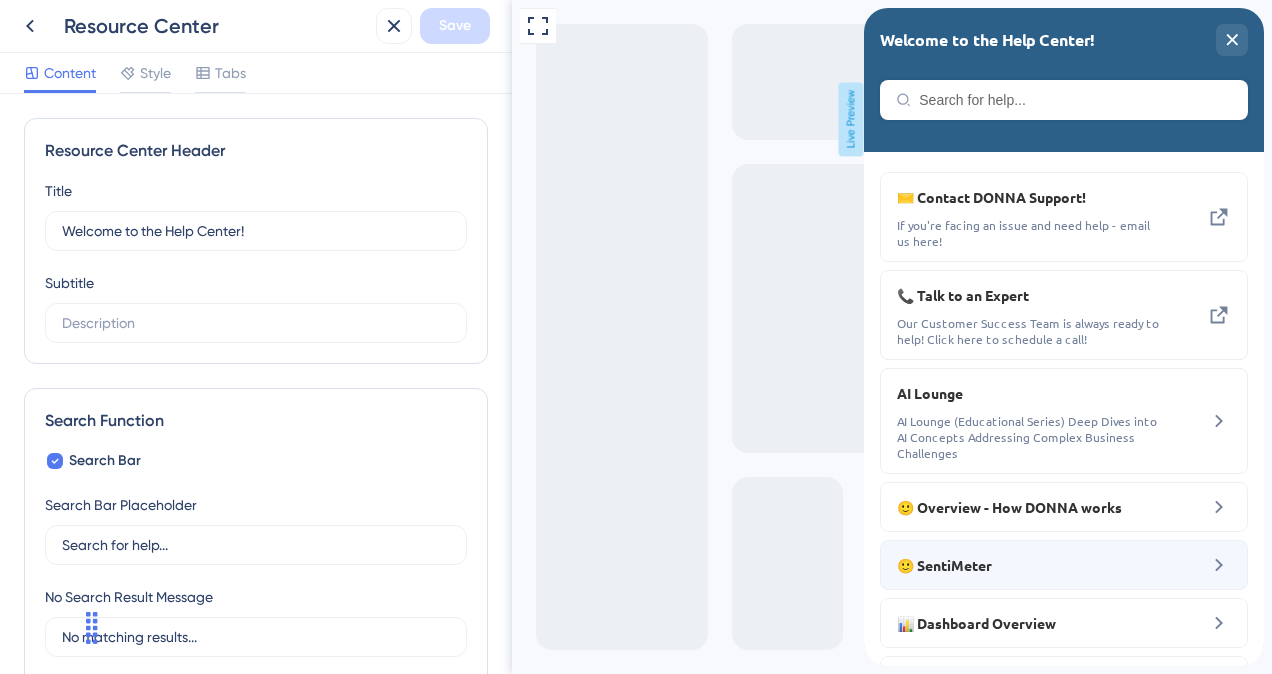 click 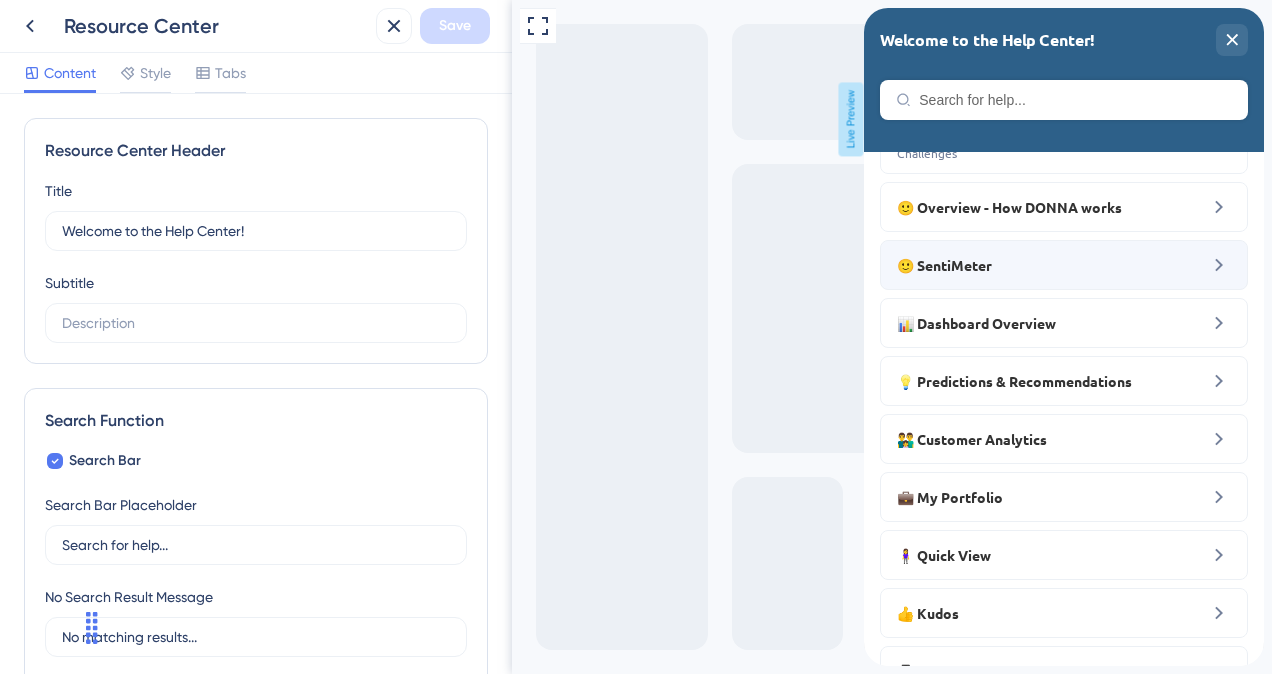 click 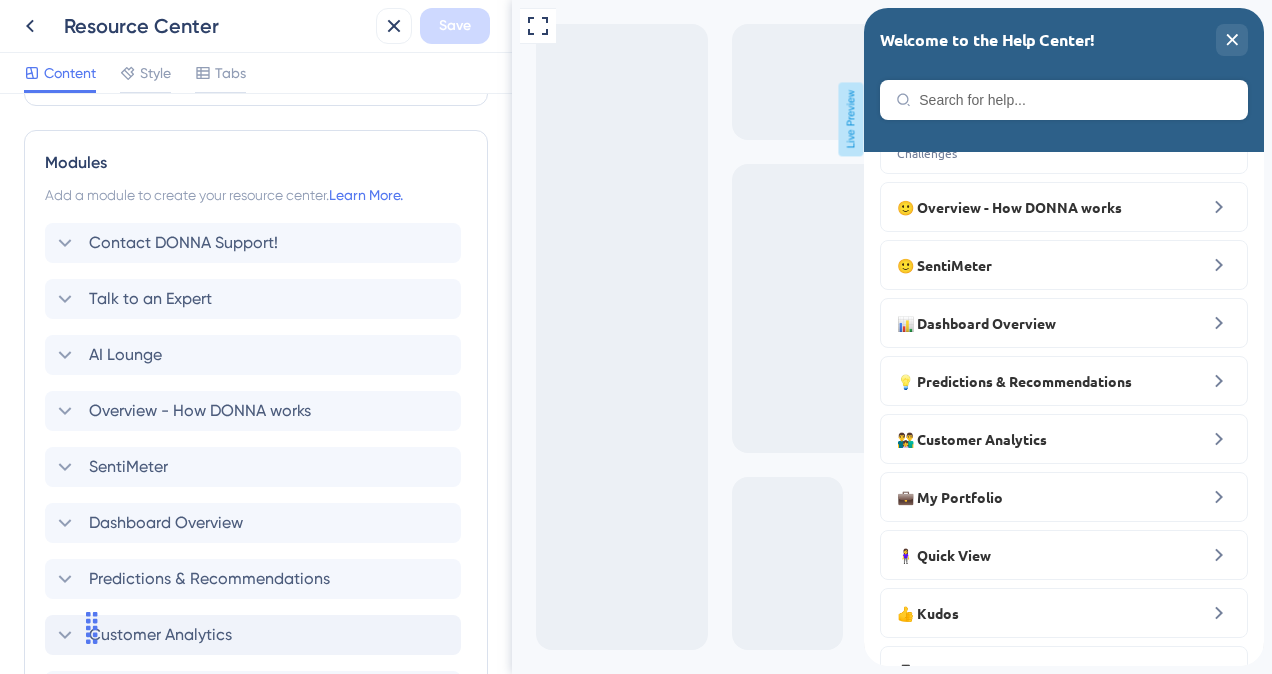 scroll, scrollTop: 900, scrollLeft: 0, axis: vertical 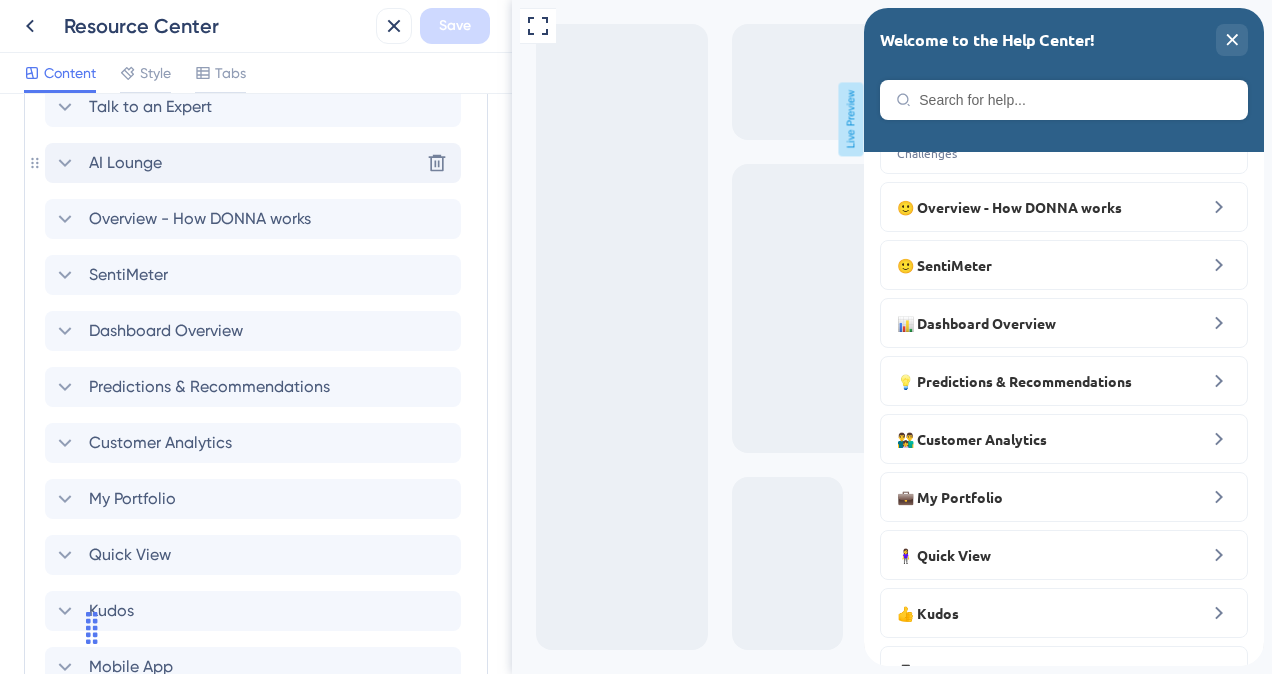 click on "AI Lounge" at bounding box center [107, 163] 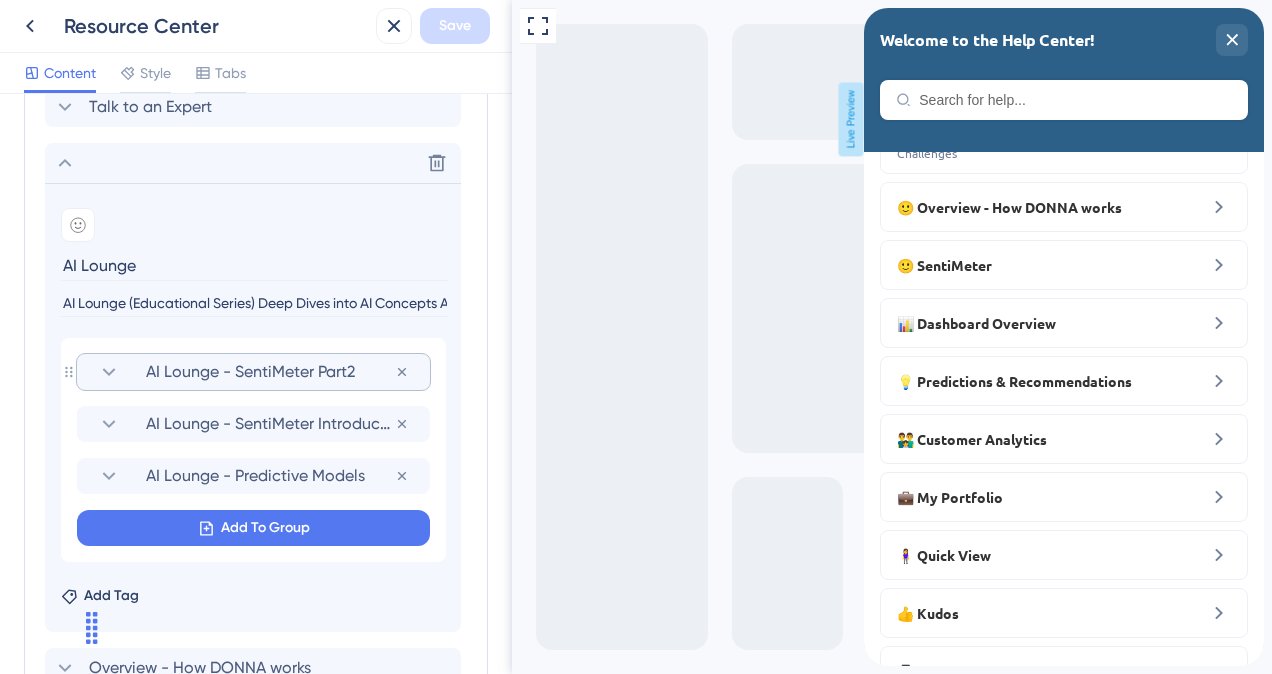click on "AI Lounge - SentiMeter Part2" at bounding box center (270, 372) 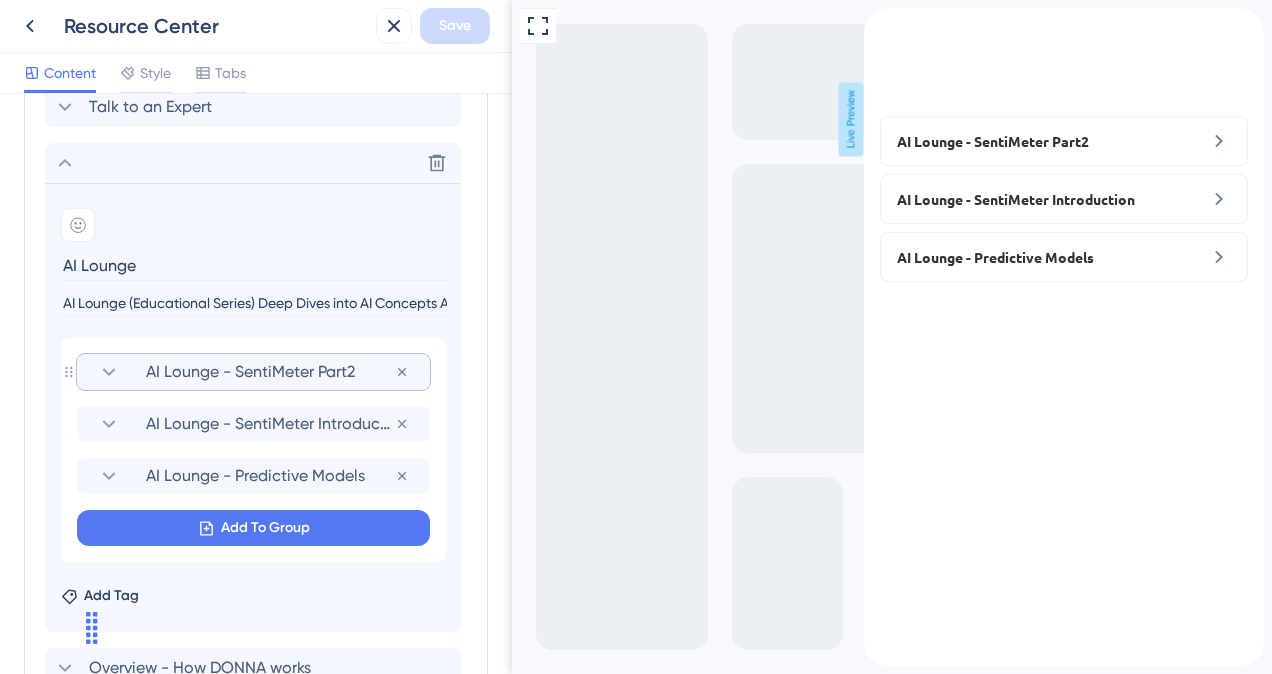 scroll, scrollTop: 0, scrollLeft: 0, axis: both 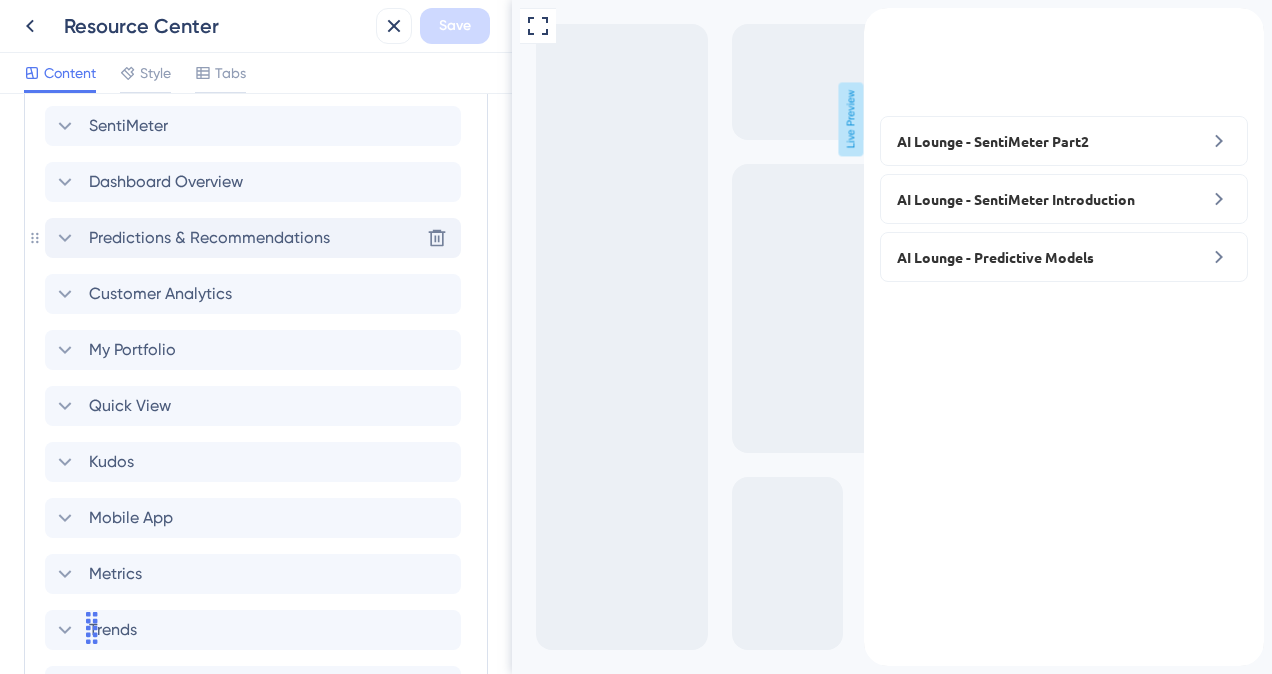 click on "Predictions & Recommendations" at bounding box center [209, 238] 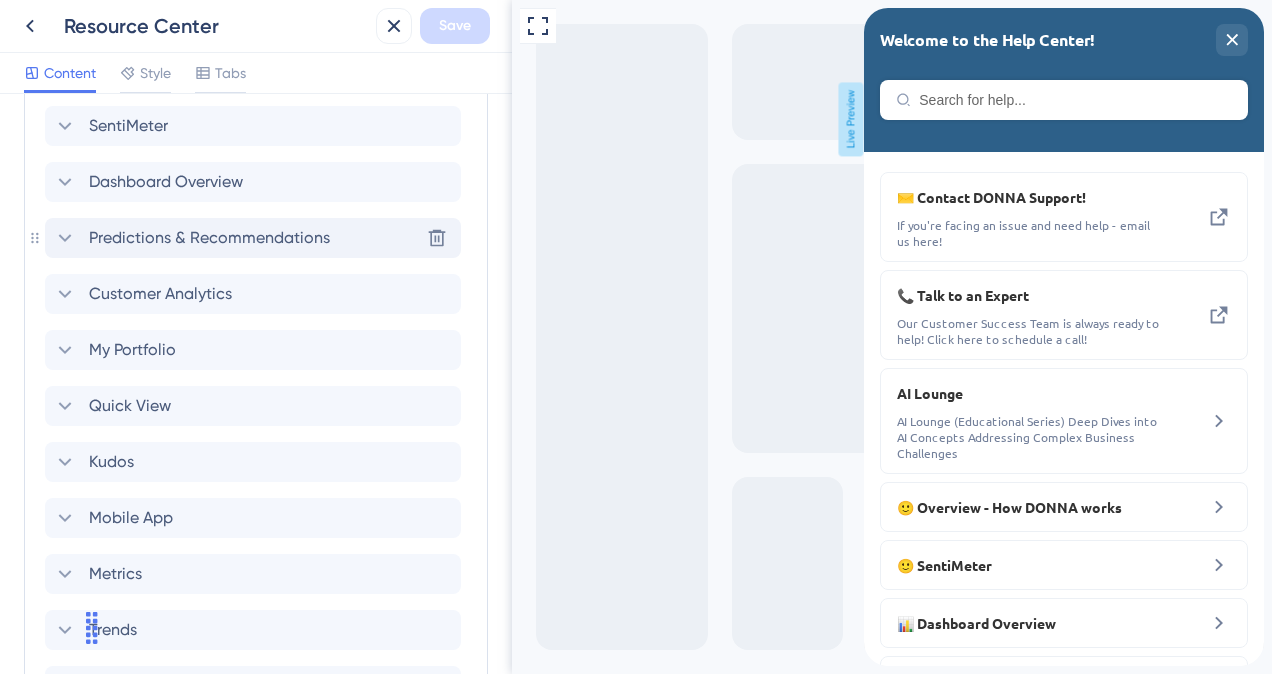 scroll, scrollTop: 1001, scrollLeft: 0, axis: vertical 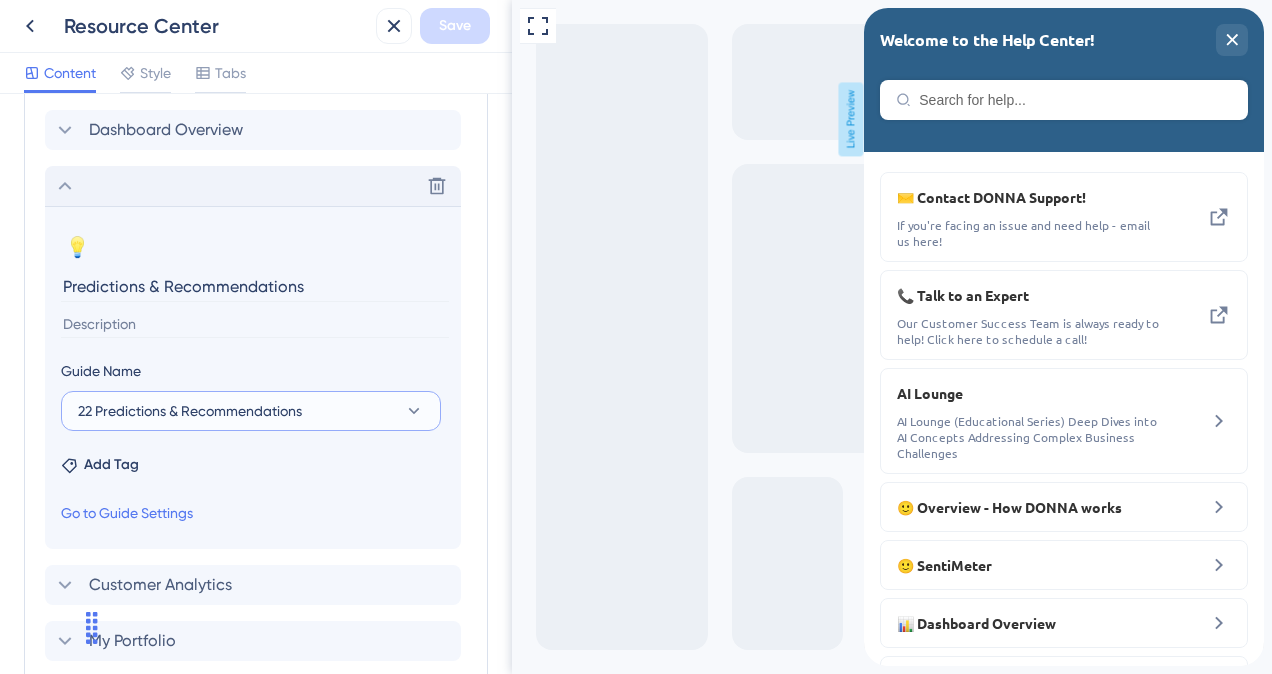 click on "22 Predictions & Recommendations" at bounding box center [190, 411] 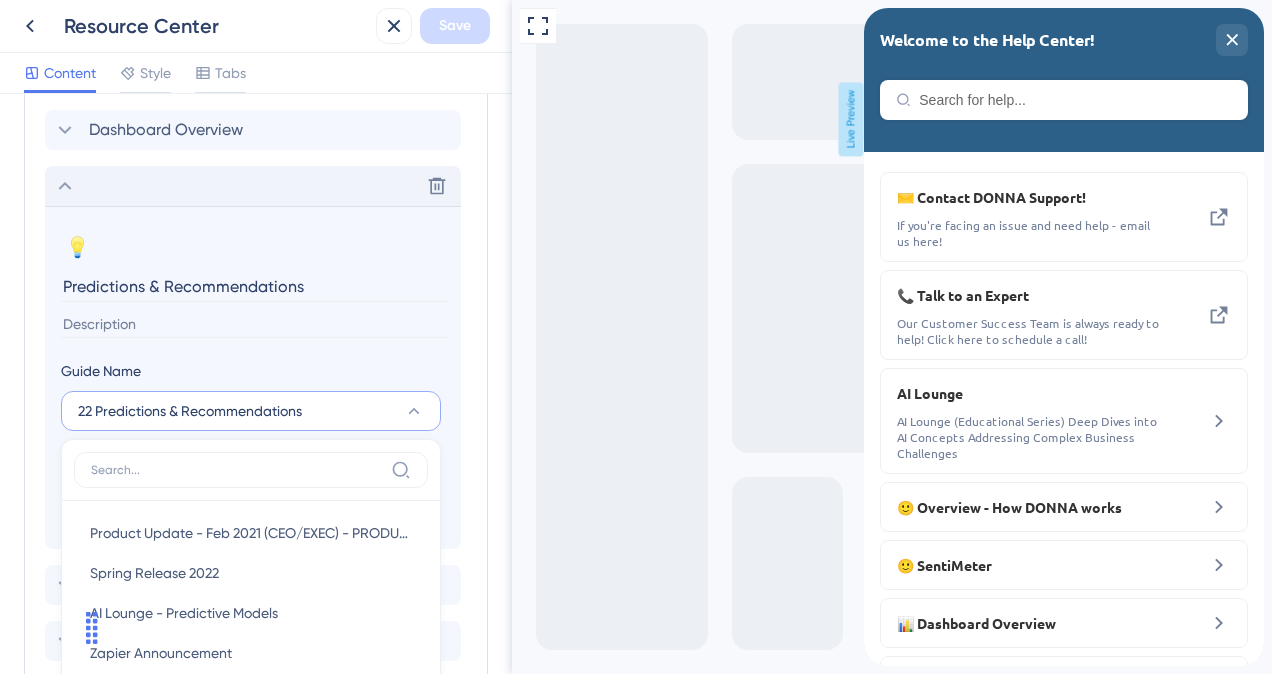 scroll, scrollTop: 1351, scrollLeft: 0, axis: vertical 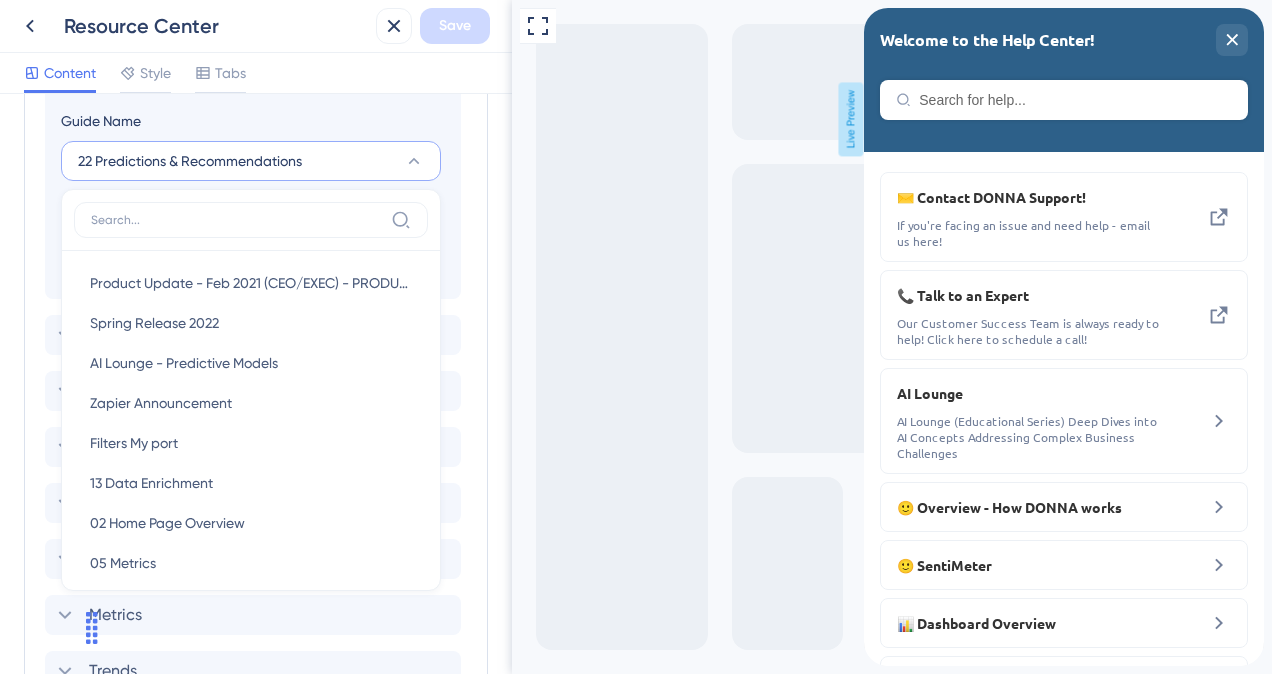 click on "Resource Center Save Content Style Tabs Resource Center Header Title Welcome to the Help Center! 1 Welcome to the Help Center! Subtitle Search Function Search Bar Search Bar Placeholder Search for help... No Search Result Message No matching results... Open in New Tab Message Open in a new tab 3 Bring search results from a Knowledge Base Modules Add a module to create your resource center.  Learn More. Contact DONNA Support! Talk to an Expert AI Lounge Overview - How DONNA works SentiMeter Dashboard Overview Delete 💡 Change emoji Remove emoji Predictions & Recommendations Guide Name 22 Predictions & Recommendations Product Update - Feb 2021 (CEO/EXEC) - PRODUCTION Product Update - Feb 2021 (CEO/EXEC) - PRODUCTION Spring Release 2022 Spring Release 2022 AI Lounge - Predictive Models AI Lounge - Predictive Models Zapier Announcement Zapier Announcement Filters My port Filters My port 13 Data Enrichment 13 Data Enrichment 02 Home Page Overview 05 Metrics" at bounding box center (636, 0) 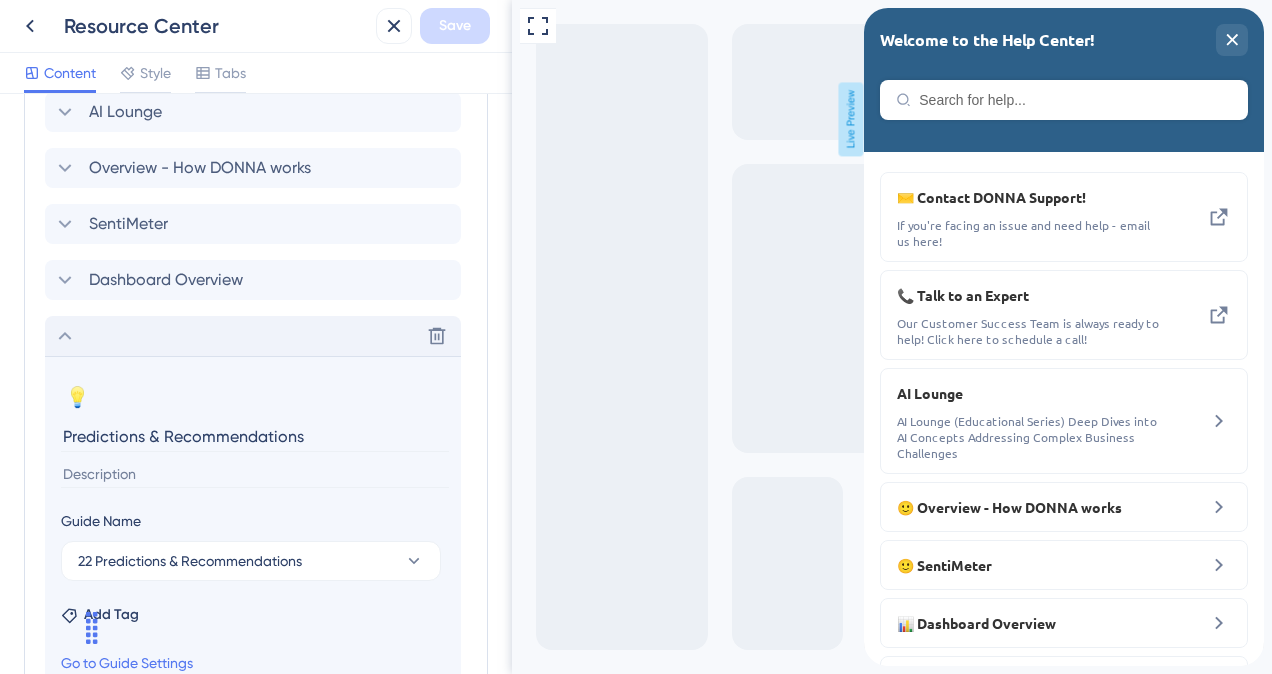 scroll, scrollTop: 551, scrollLeft: 0, axis: vertical 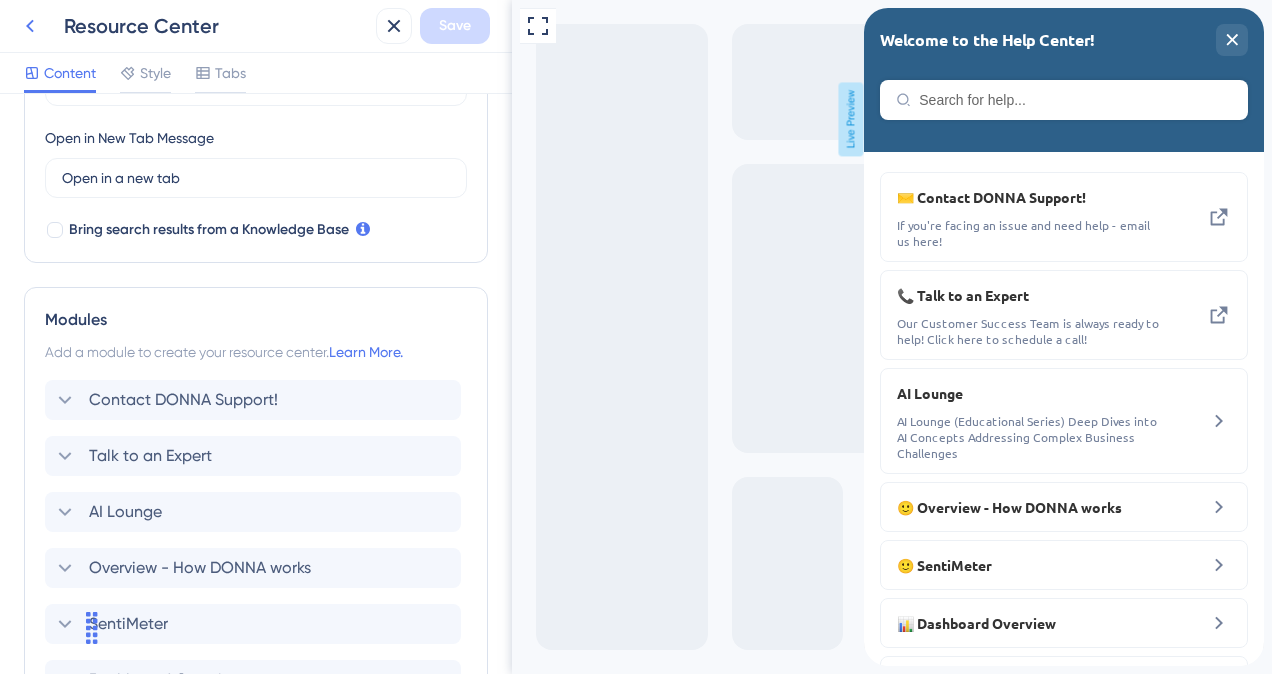 click 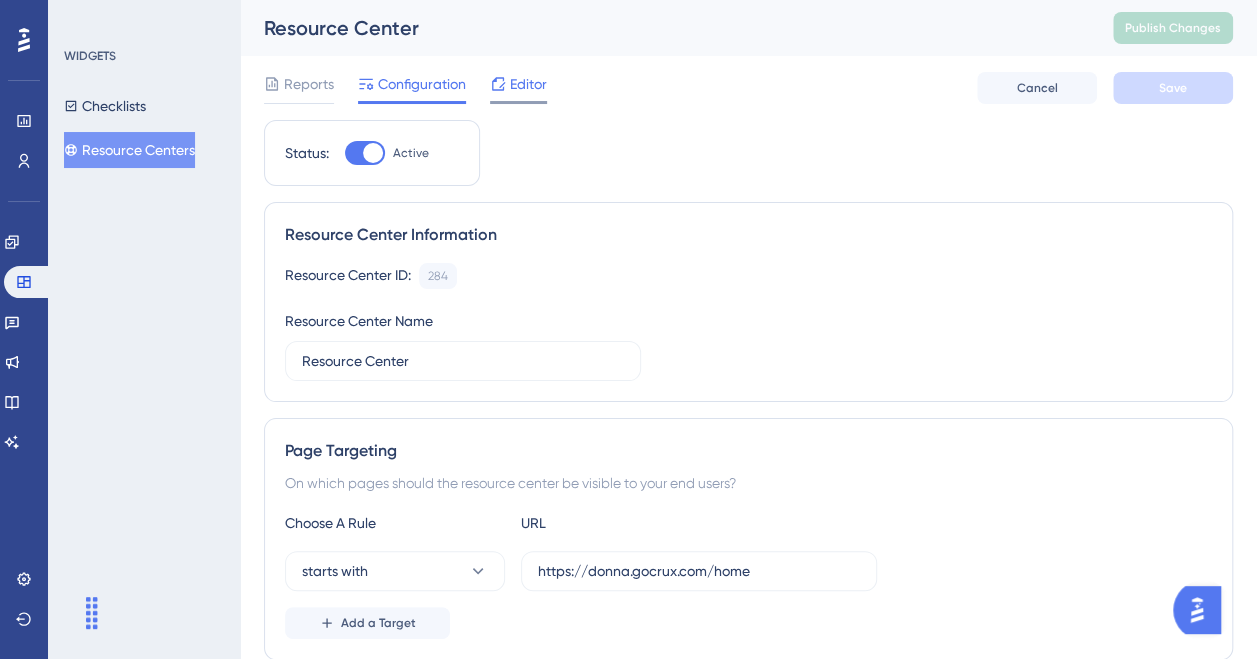 click on "Editor" at bounding box center [528, 84] 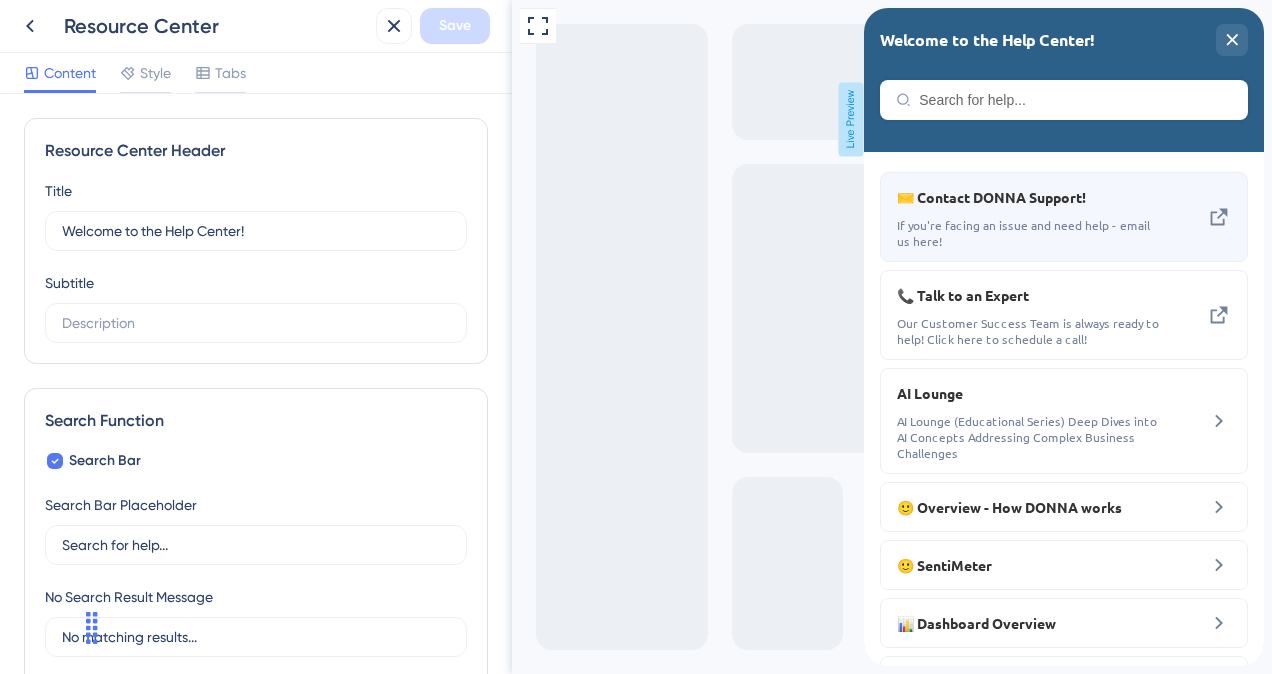scroll, scrollTop: 0, scrollLeft: 0, axis: both 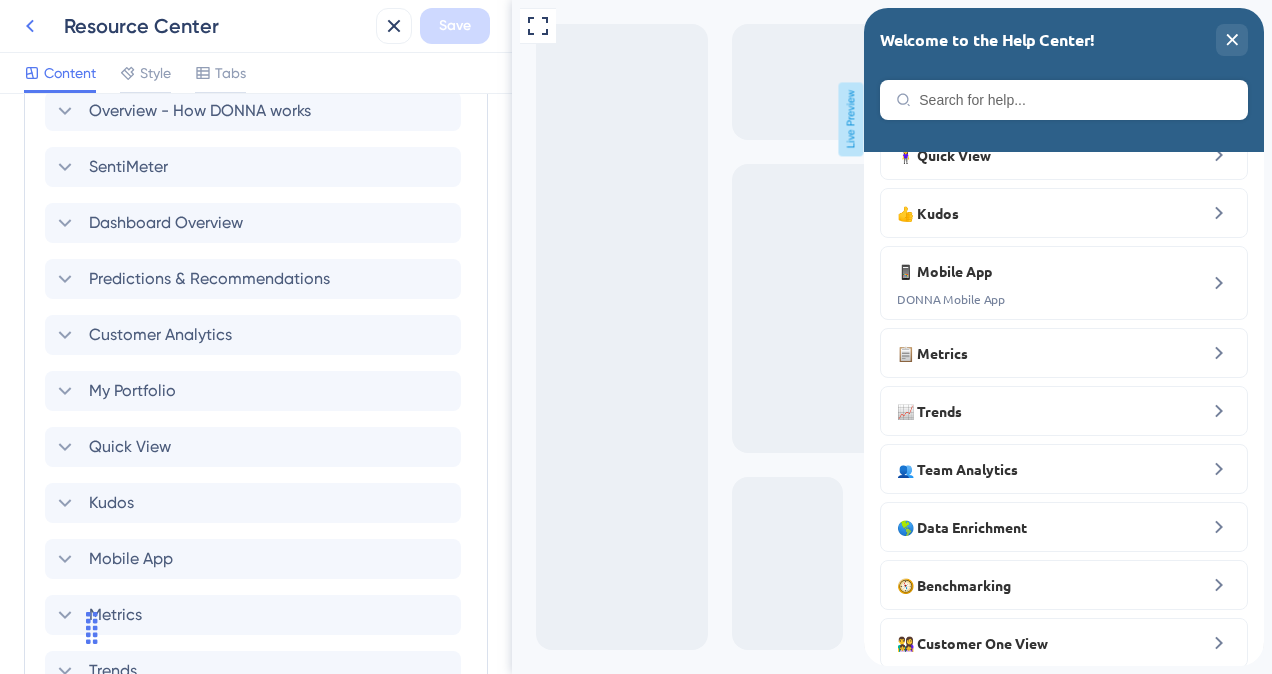click 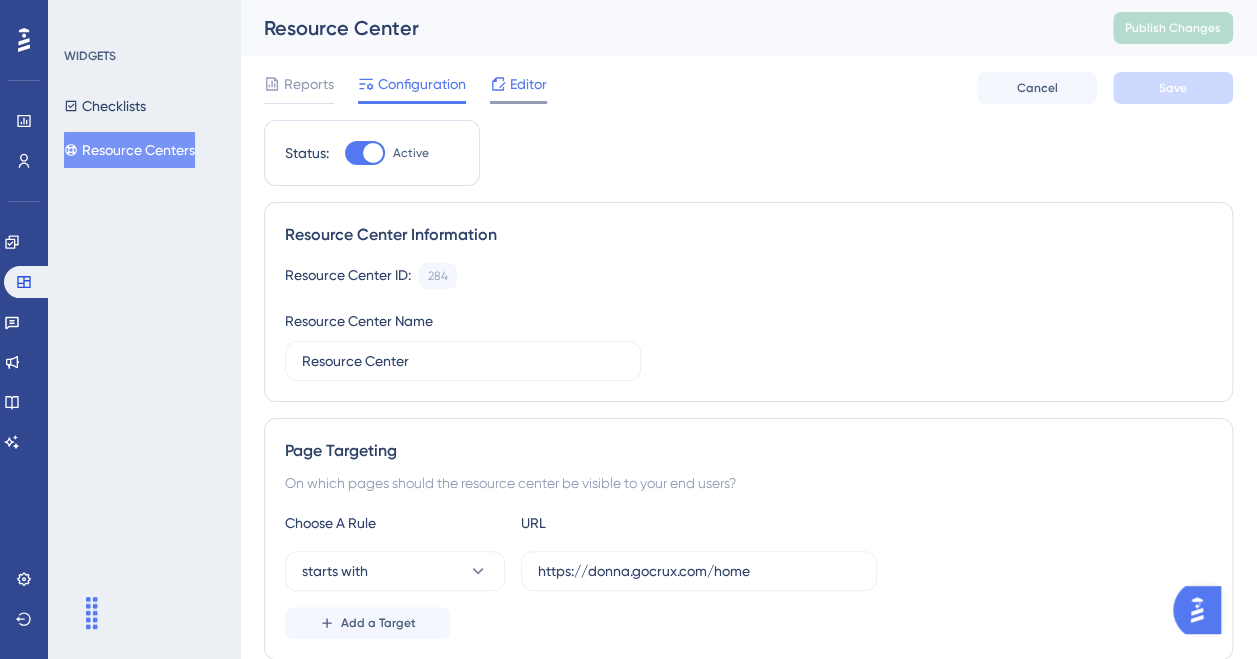 click on "Editor" at bounding box center (528, 84) 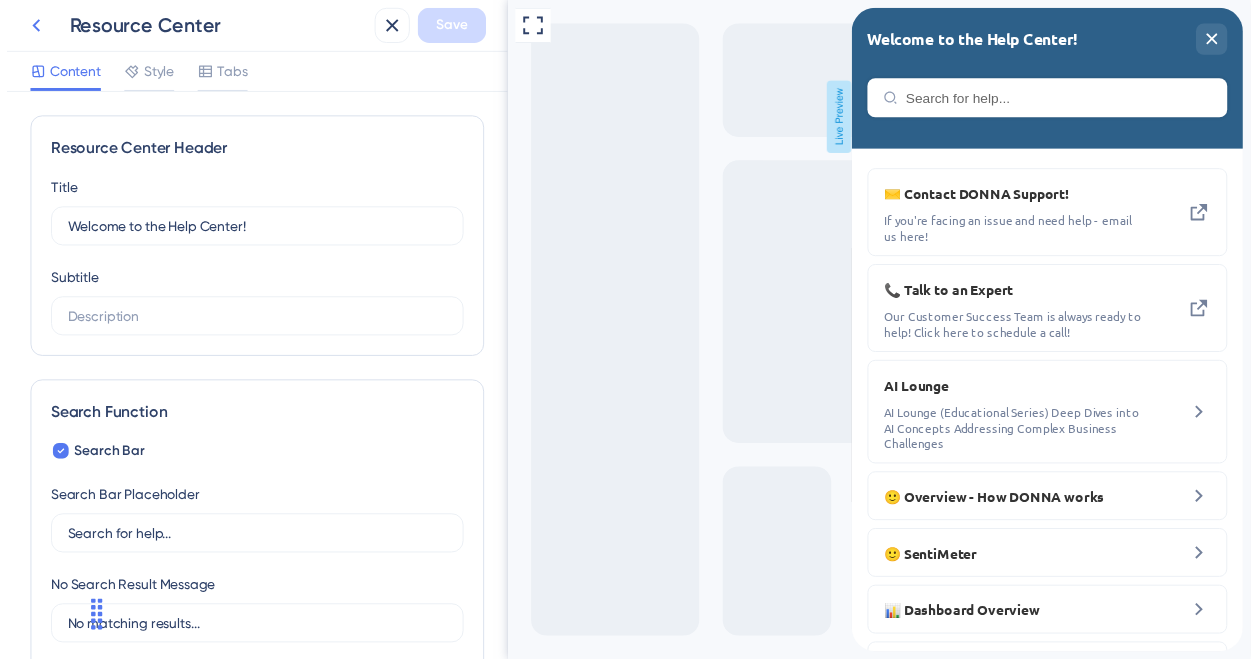scroll, scrollTop: 0, scrollLeft: 0, axis: both 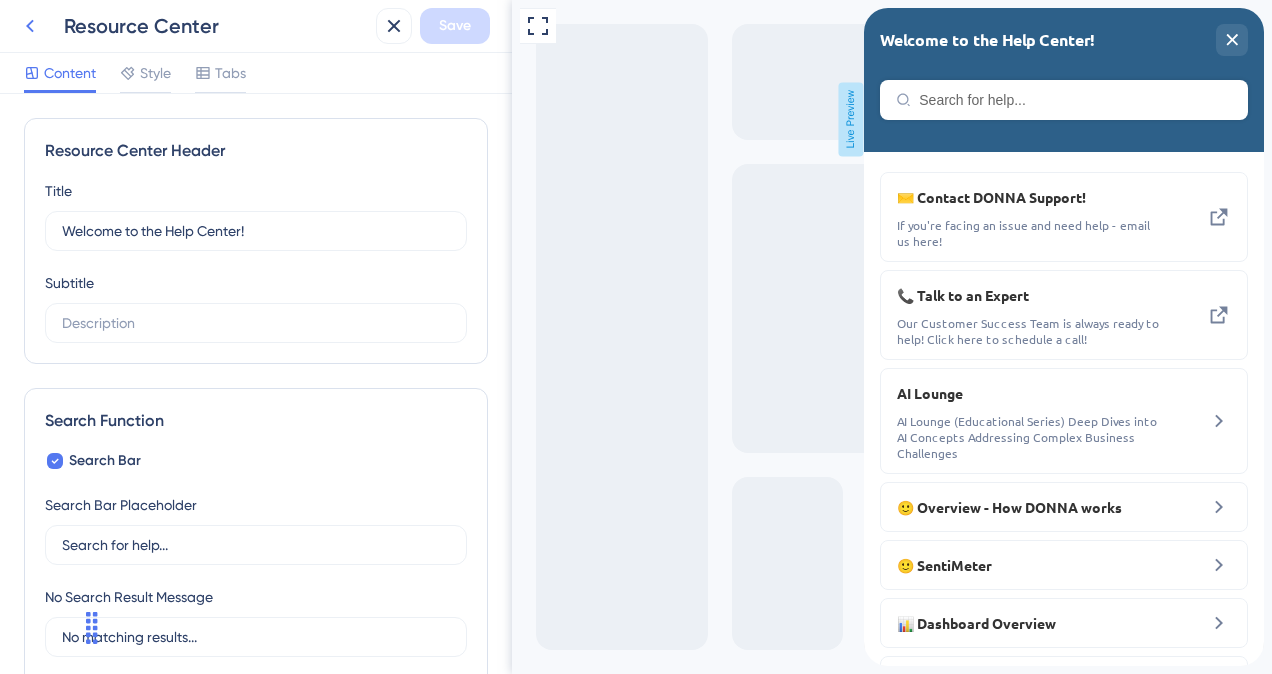 click 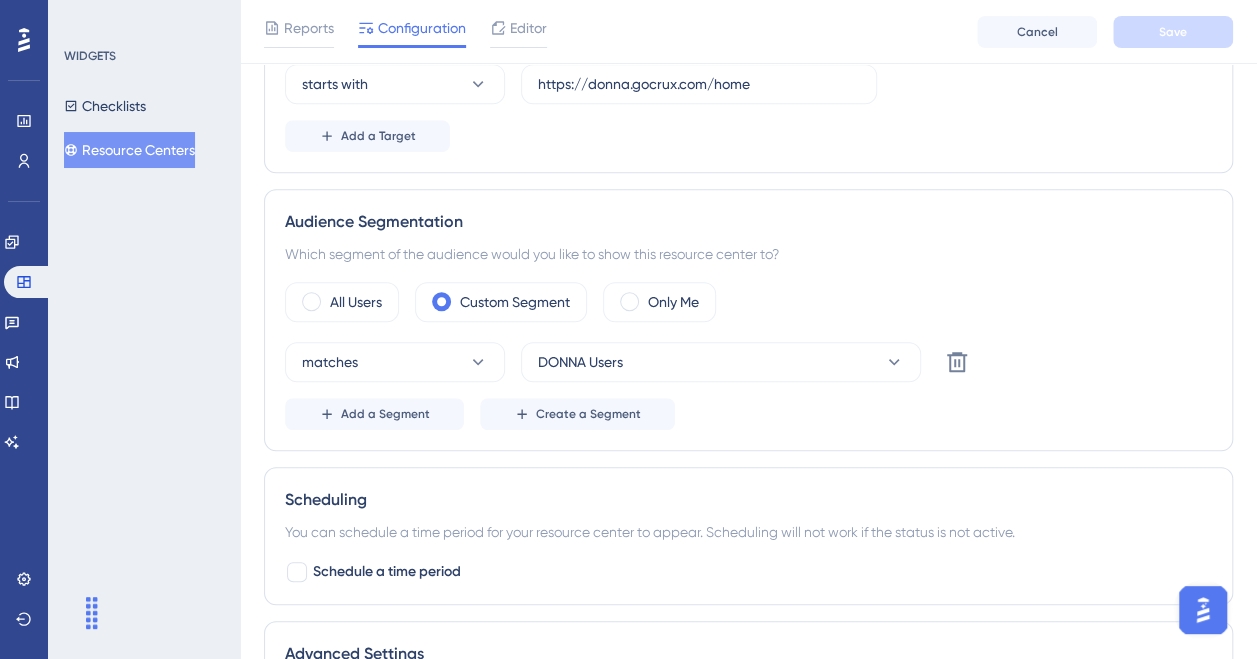scroll, scrollTop: 500, scrollLeft: 0, axis: vertical 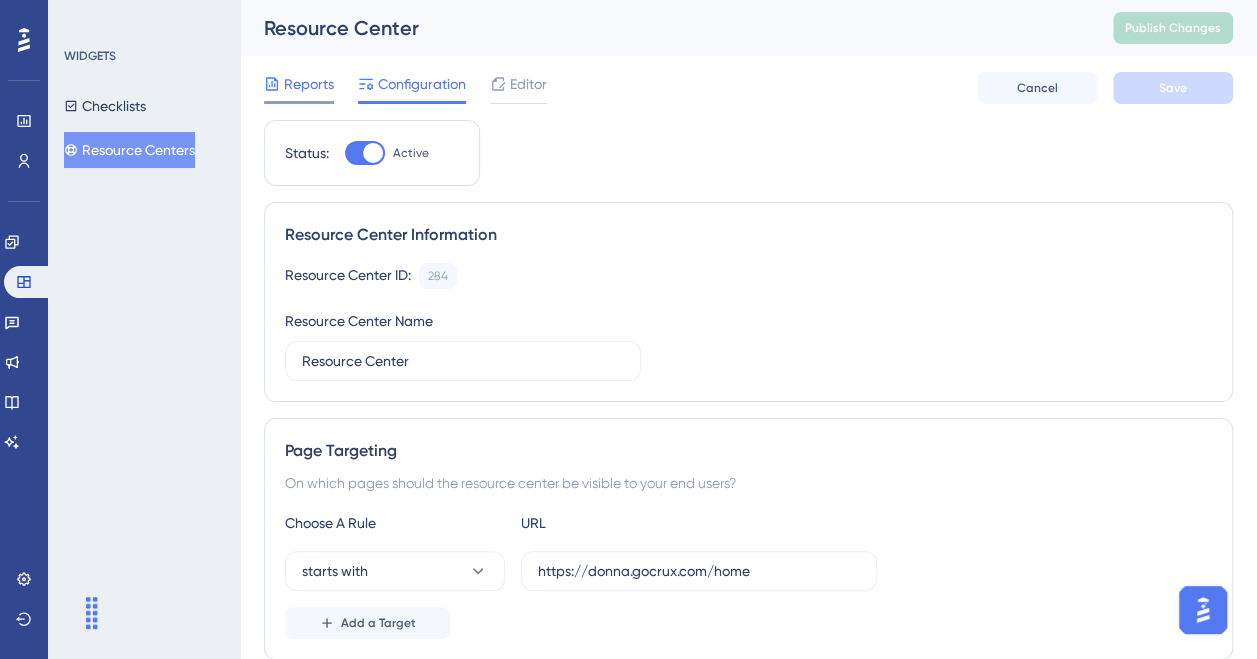click on "Reports" at bounding box center (309, 84) 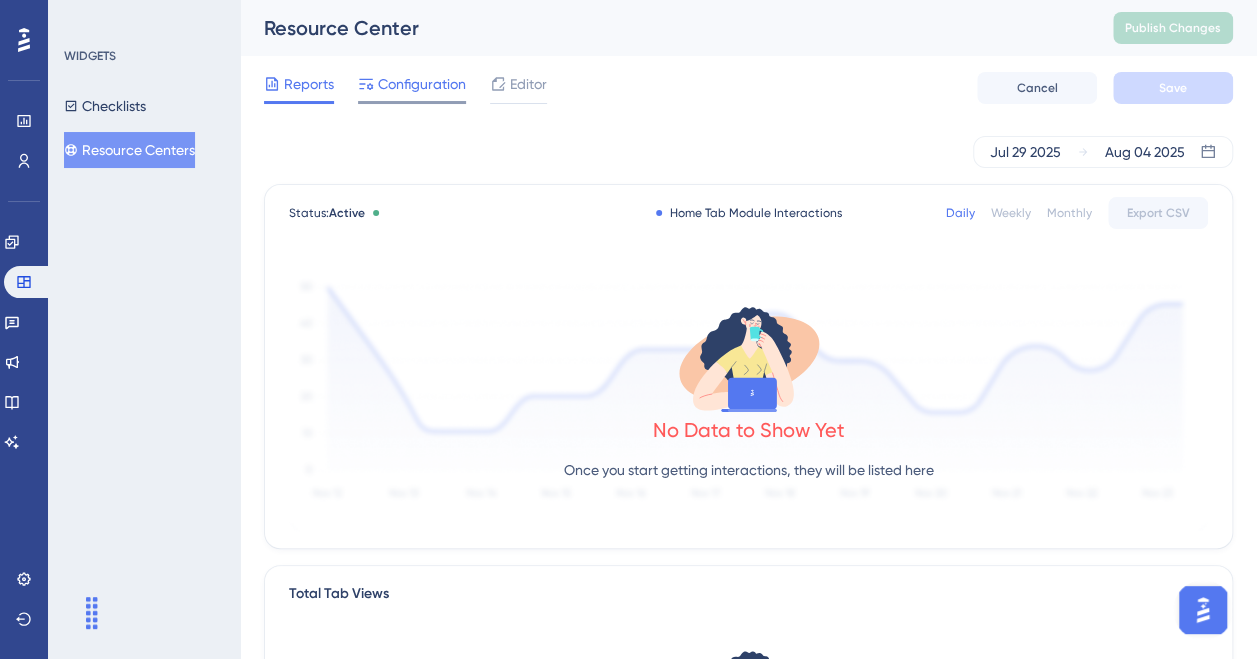 click on "Configuration" at bounding box center (422, 84) 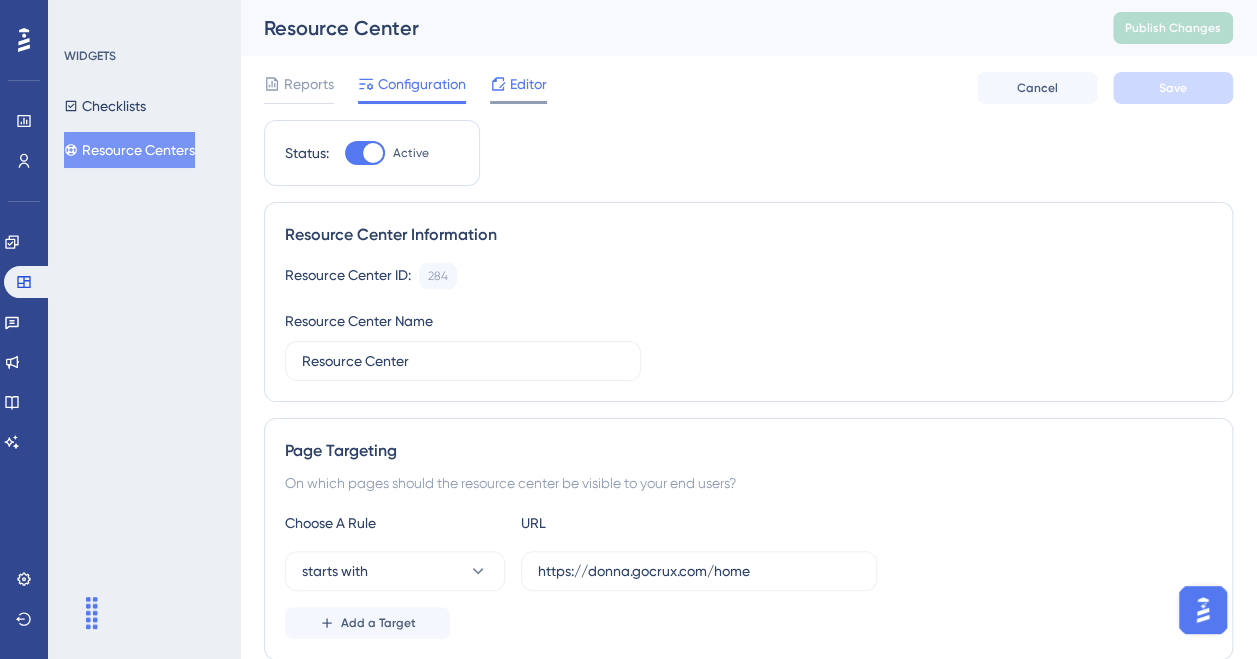 click on "Editor" at bounding box center (518, 84) 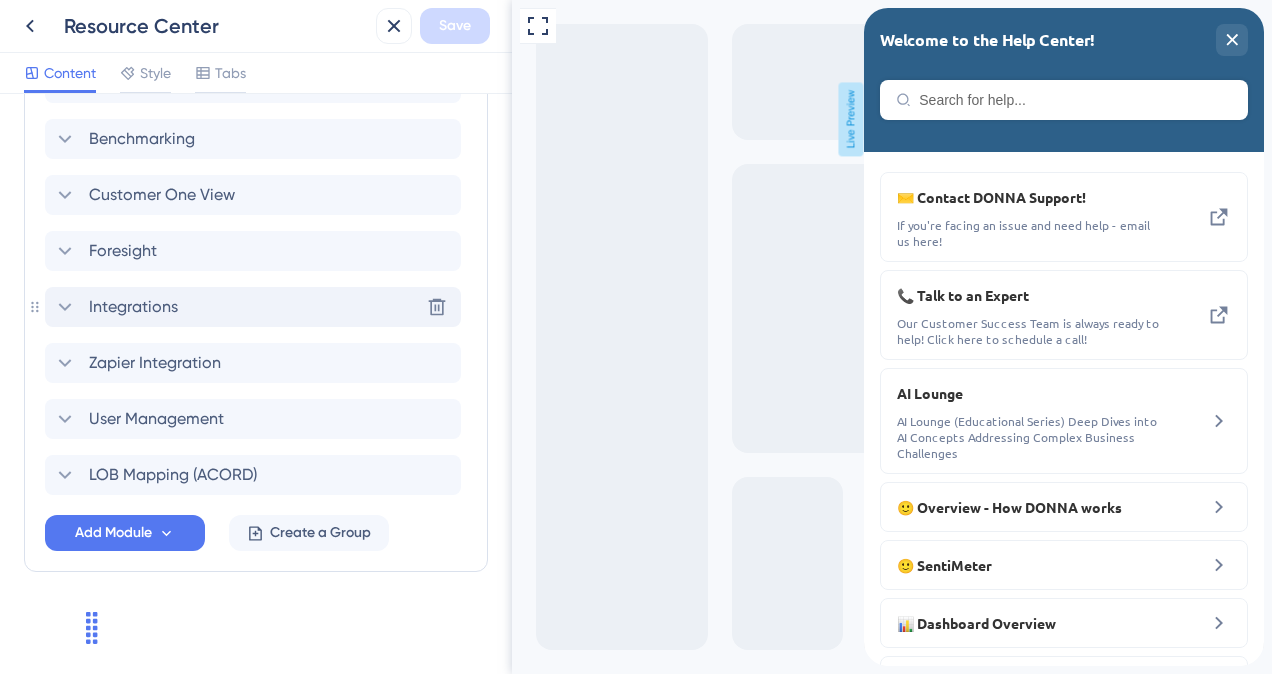 click 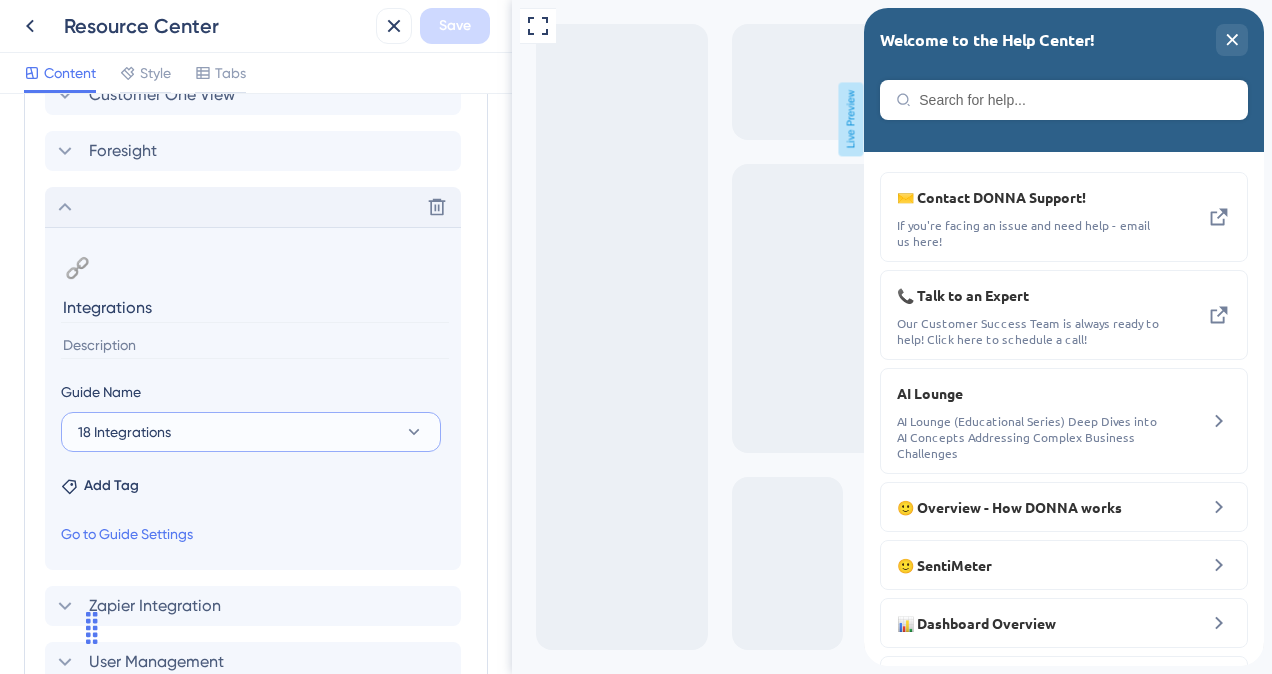 click on "18 Integrations" at bounding box center [124, 432] 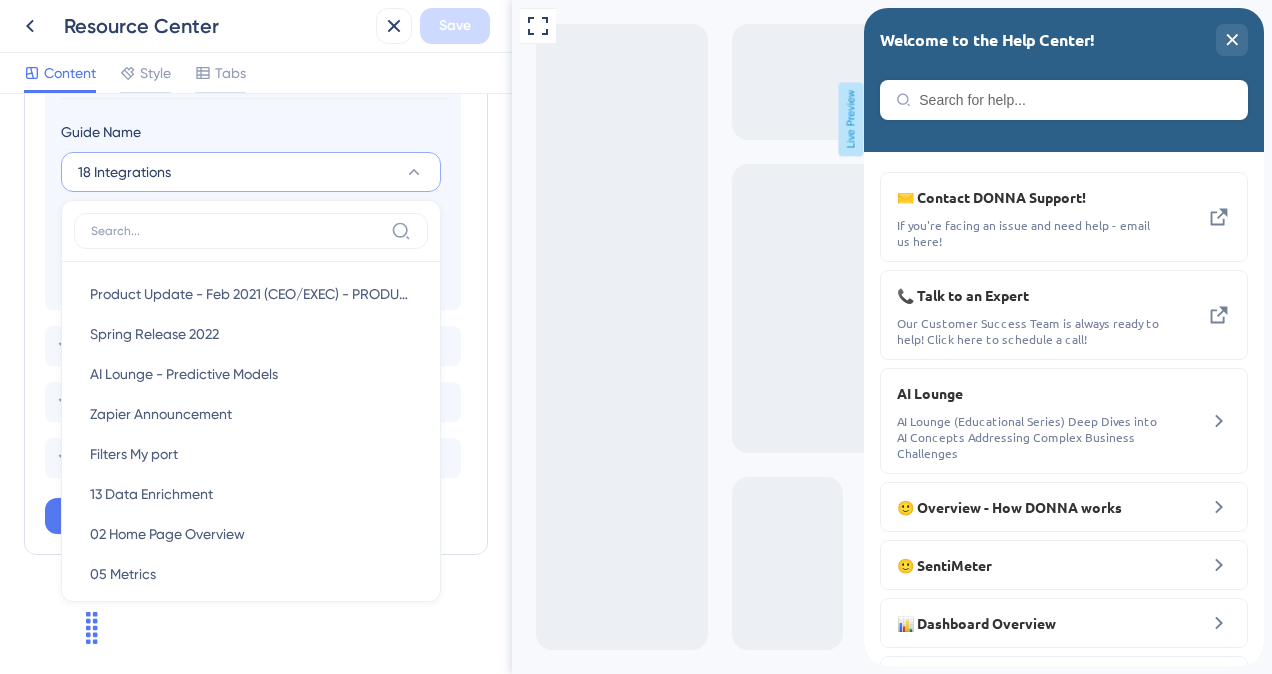 click on "Resource Center Save Content Style Tabs Resource Center Header Title Welcome to the Help Center! 1 Welcome to the Help Center! Subtitle Search Function Search Bar Search Bar Placeholder Search for help... No Search Result Message No matching results... Open in New Tab Message Open in a new tab 3 Bring search results from a Knowledge Base Modules Add a module to create your resource center. Learn More. Contact DONNA Support! Talk to an Expert AI Lounge Overview - How DONNA works SentiMeter Dashboard Overview Predictions & Recommendations Customer Analytics My Portfolio Quick View Kudos Mobile App Metrics Trends Team Analytics Data Enrichment Benchmarking Customer One View Foresight Delete 🔗 Change emoji Remove emoji Integrations Guide Name 18 Integrations Product Update - Feb 2021 (CEO/EXEC) - PRODUCTION Product Update - Feb 2021 (CEO/EXEC) - PRODUCTION Spring Release 2022 Spring Release 2022 AI Lounge - Predictive Models AI Lounge - Predictive Models" at bounding box center (636, 0) 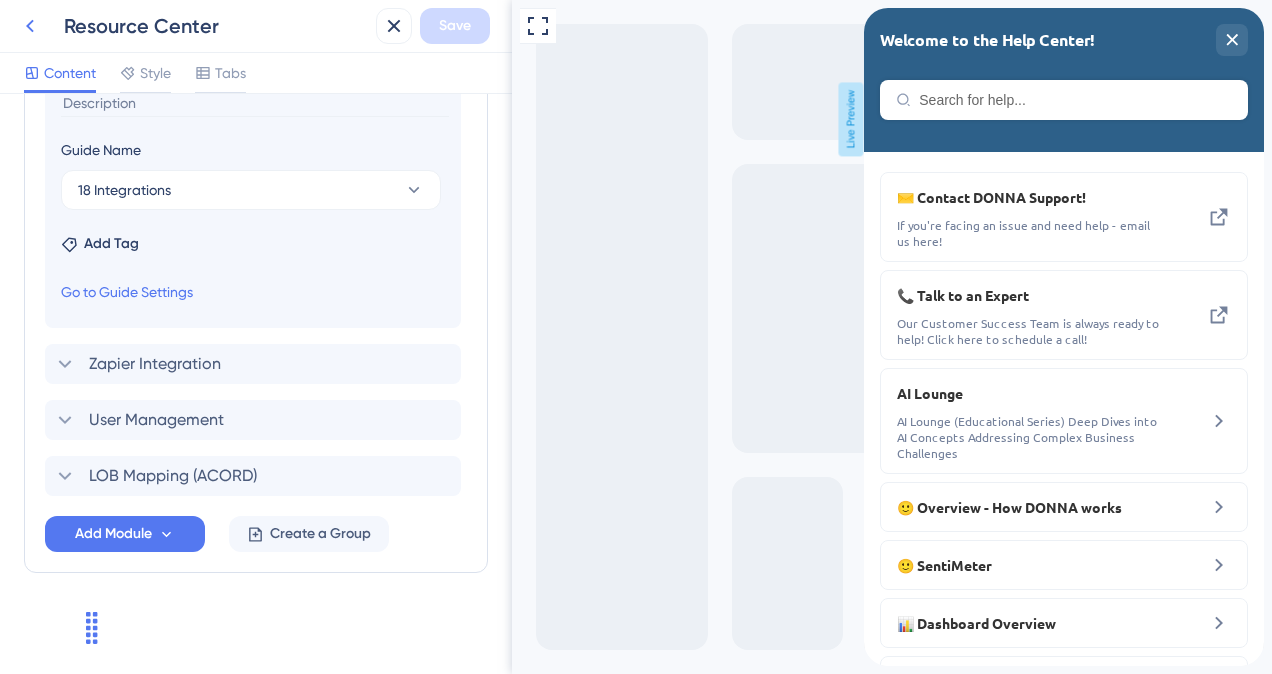 click at bounding box center (30, 26) 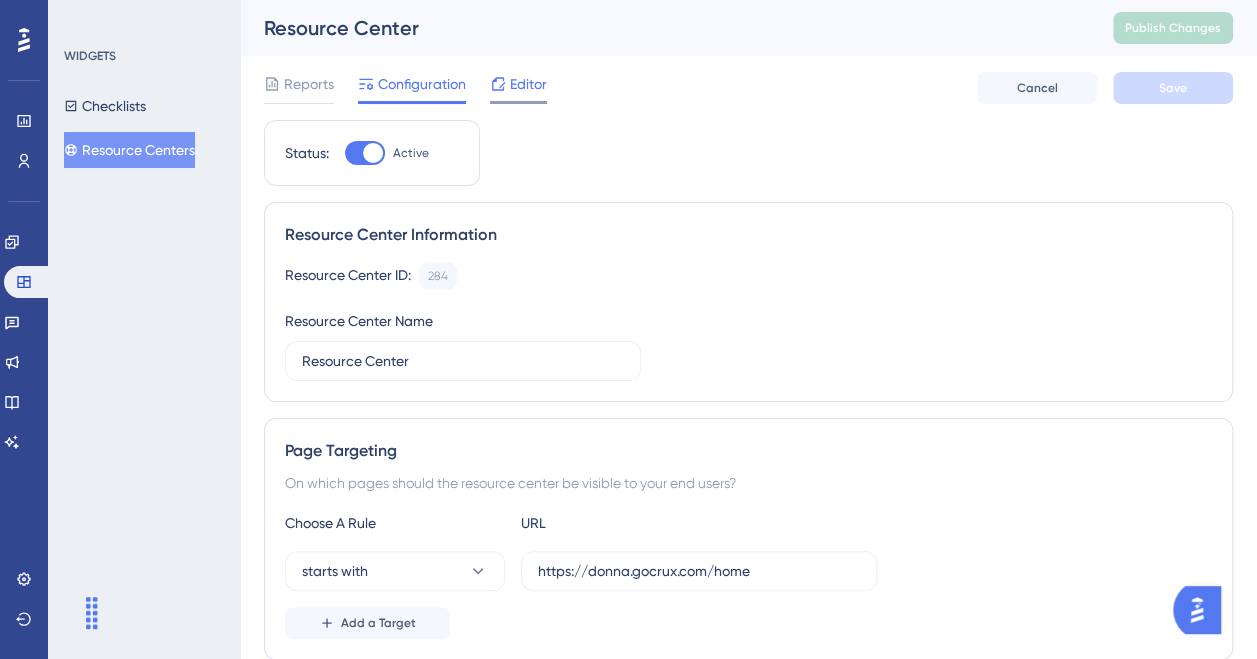 click on "Editor" at bounding box center [518, 84] 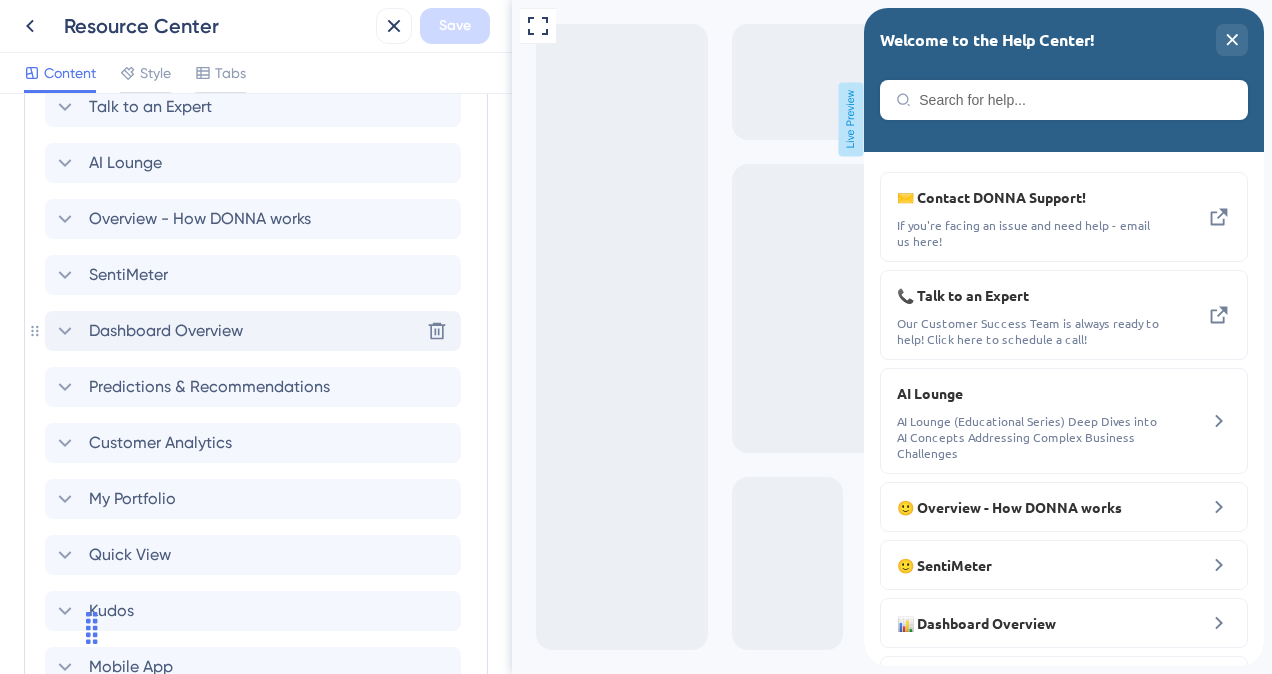click 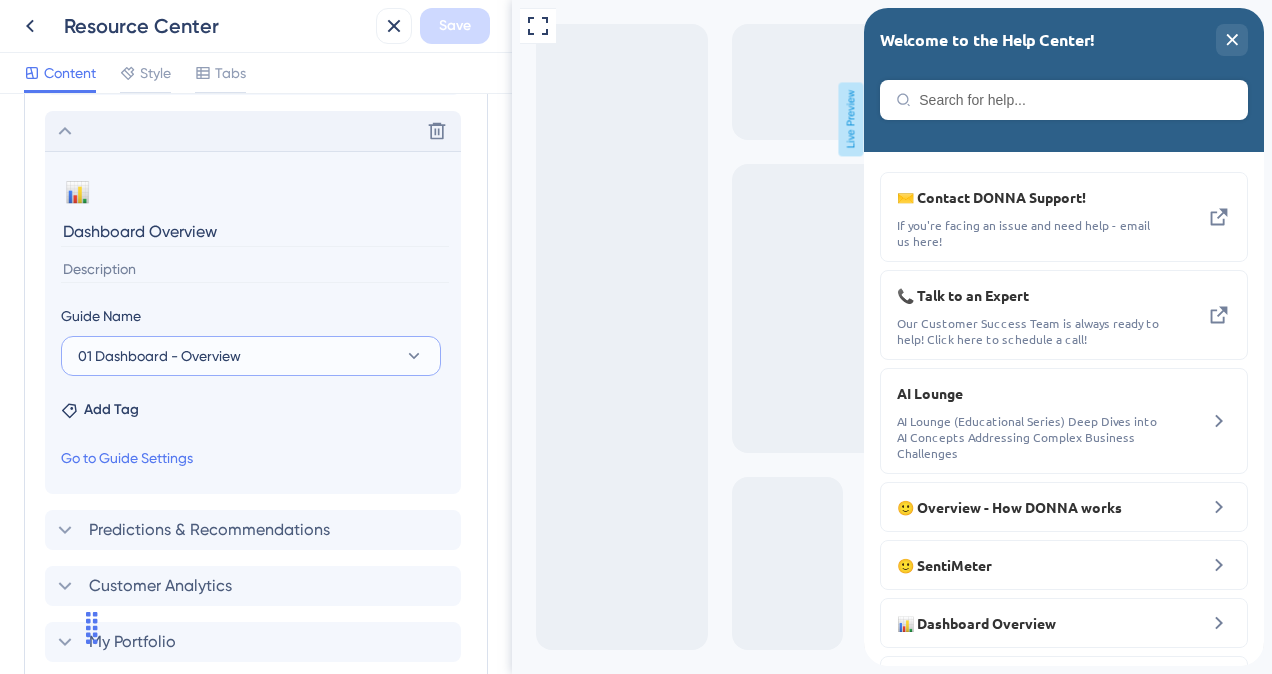 click 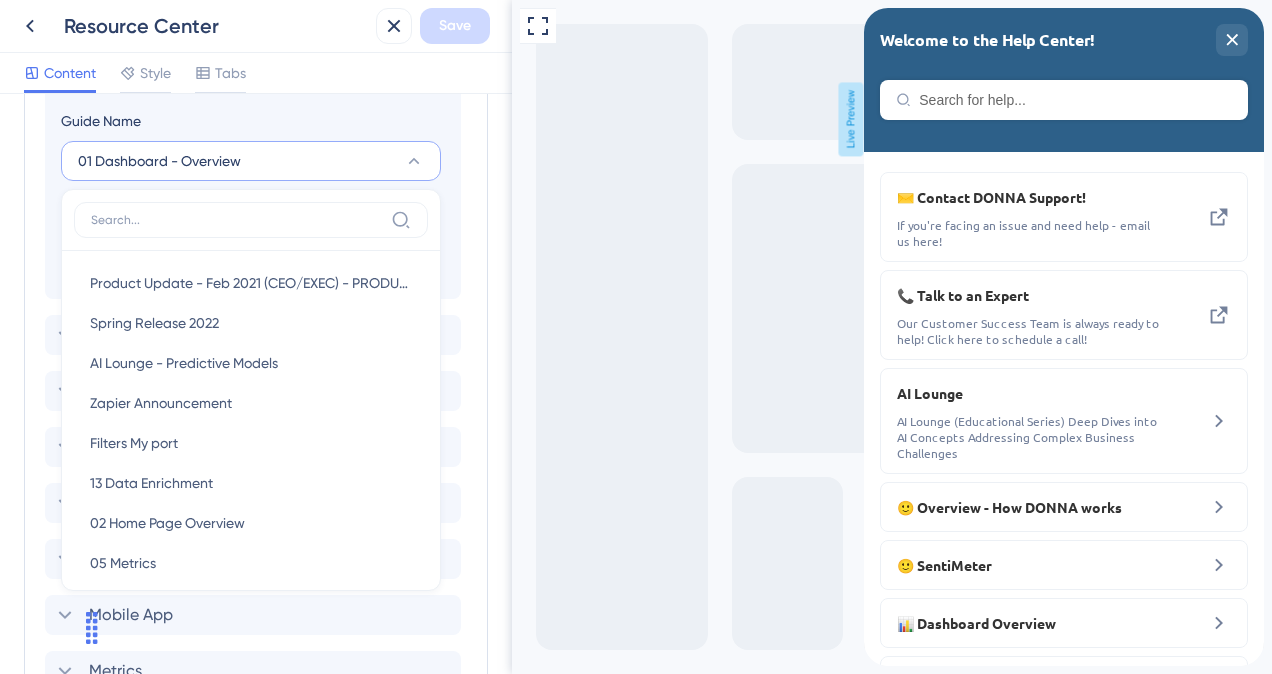 click on "Resource Center Save Content Style Tabs Resource Center Header Title Welcome to the Help Center! 1 Welcome to the Help Center! Subtitle Search Function Search Bar Search Bar Placeholder Search for help... No Search Result Message No matching results... Open in New Tab Message Open in a new tab 3 Bring search results from a Knowledge Base Modules Add a module to create your resource center.  Learn More. Contact DONNA Support! Talk to an Expert AI Lounge Overview - How DONNA works SentiMeter Delete 📊 Change emoji Remove emoji Dashboard Overview Guide Name 01 Dashboard  - Overview Product Update - Feb 2021 (CEO/EXEC) - PRODUCTION Product Update - Feb 2021 (CEO/EXEC) - PRODUCTION Spring Release 2022 Spring Release 2022 AI Lounge - Predictive Models AI Lounge - Predictive Models Zapier Announcement Zapier Announcement Filters My port Filters My port 13 Data Enrichment 13 Data Enrichment 02 Home Page Overview 02 Home Page Overview 05 Metrics 05 Metrics 19 Kudos" at bounding box center (636, 0) 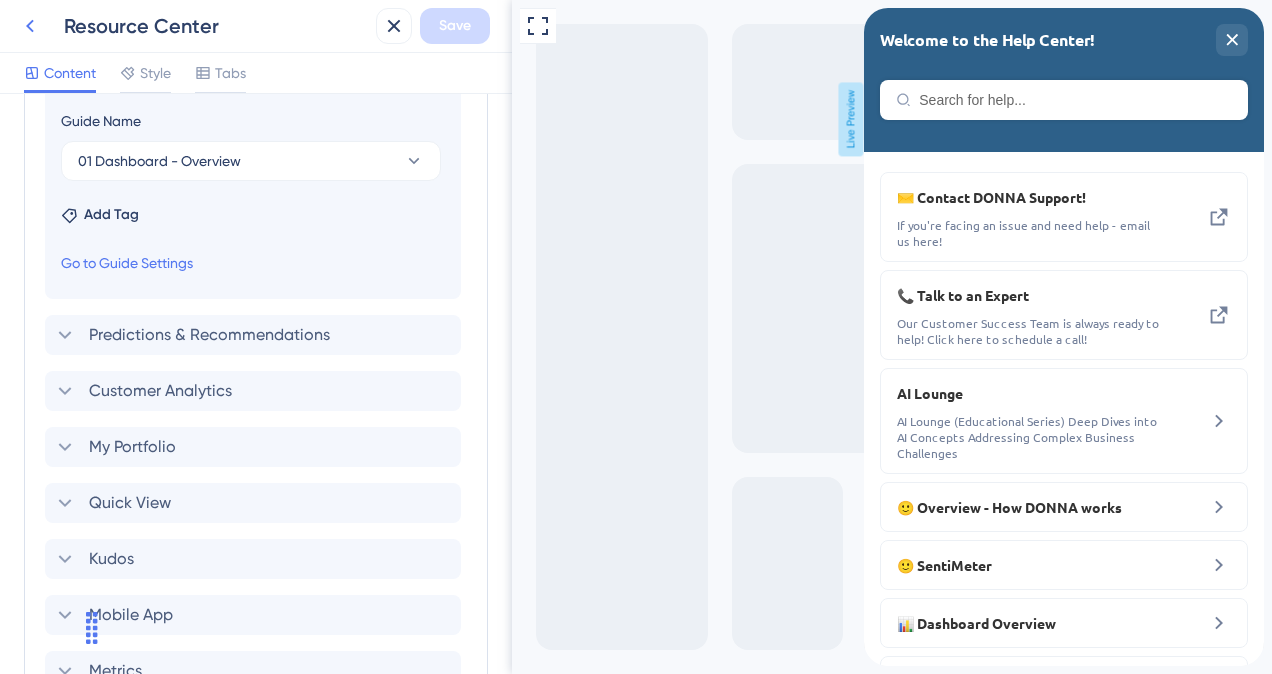 click 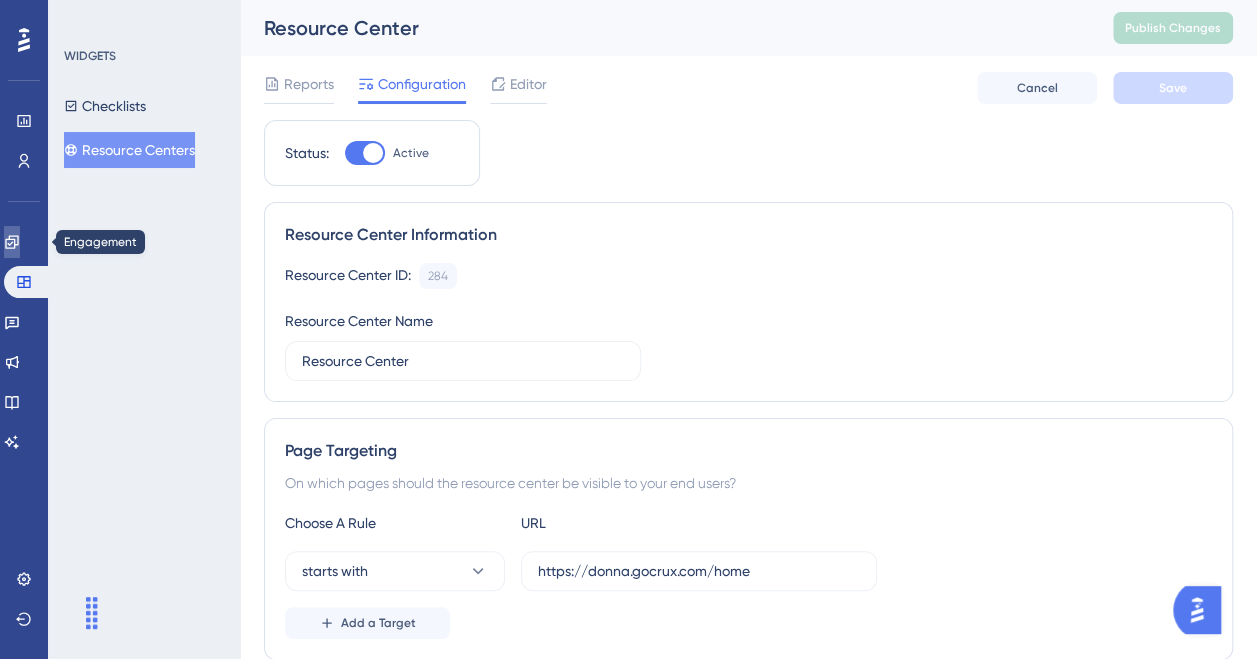 click 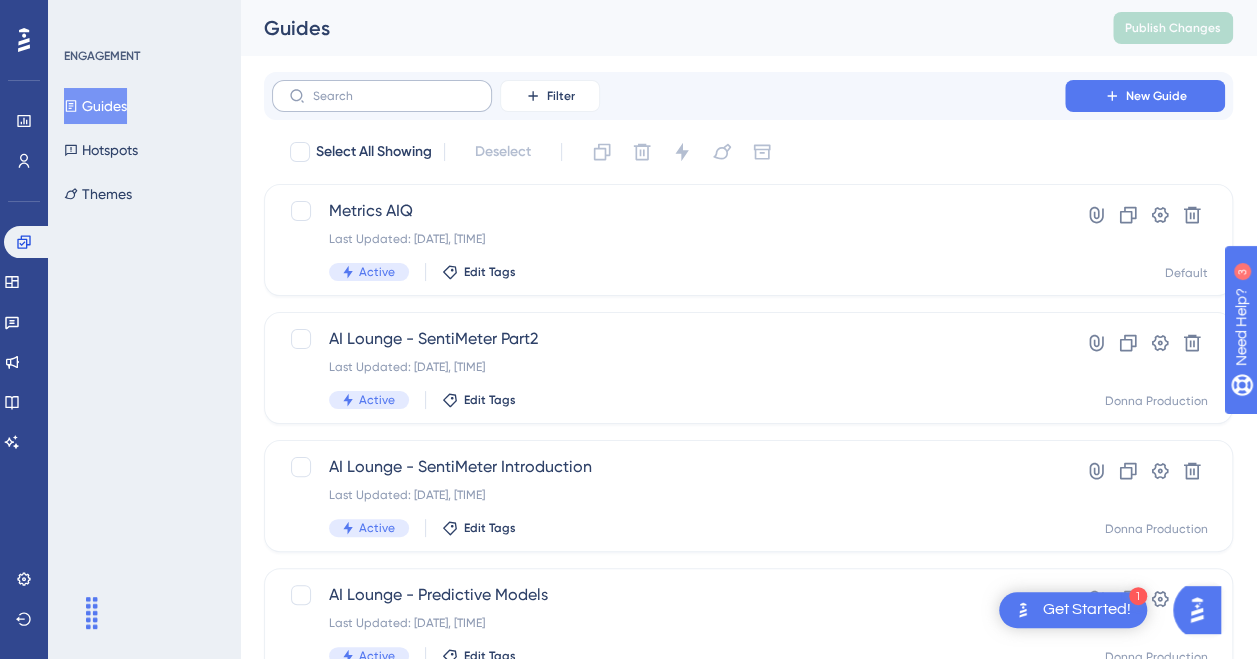 click at bounding box center [382, 96] 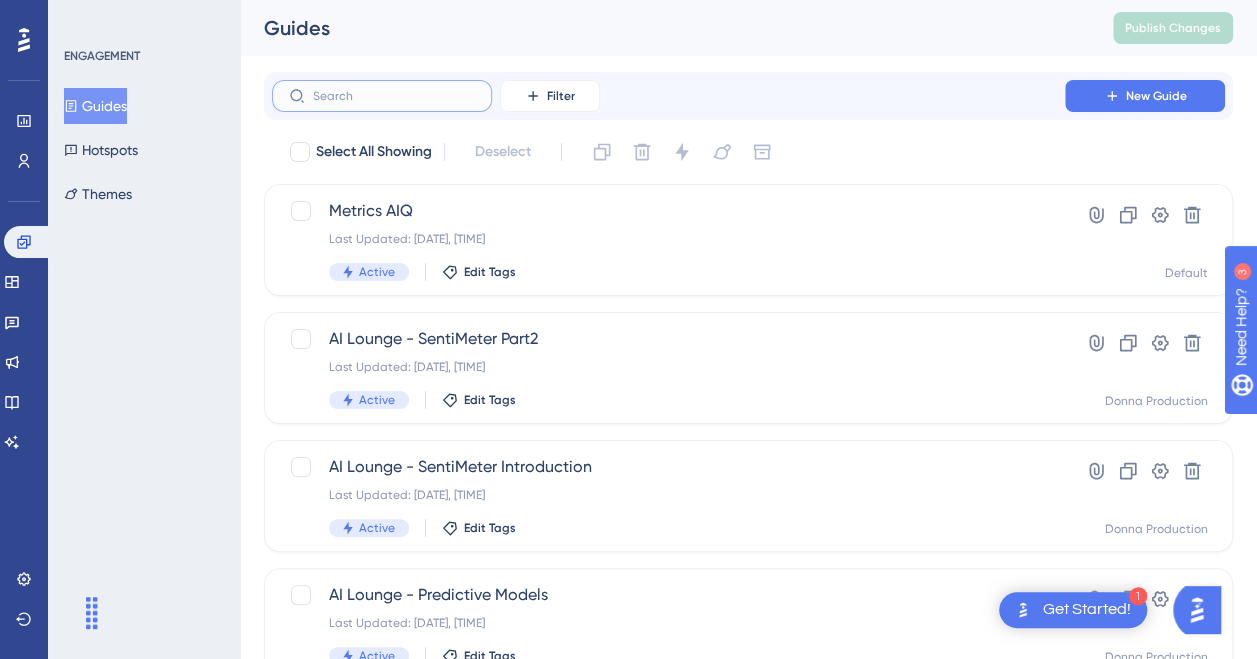 click at bounding box center [394, 96] 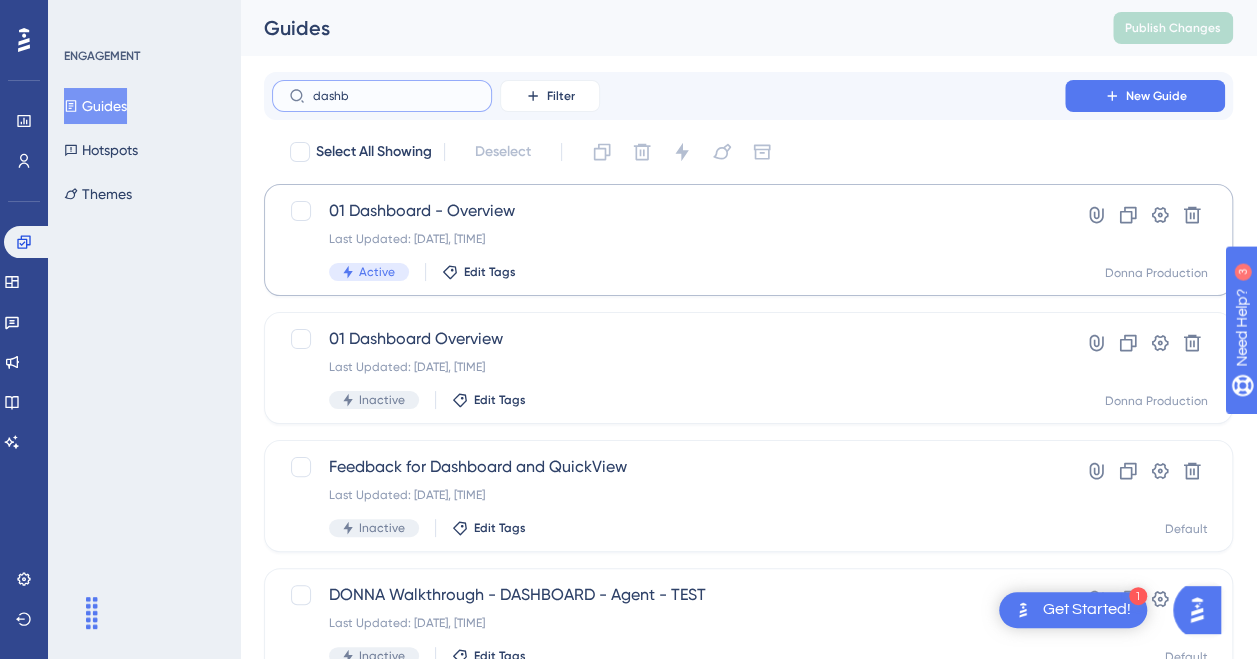 type on "dashb" 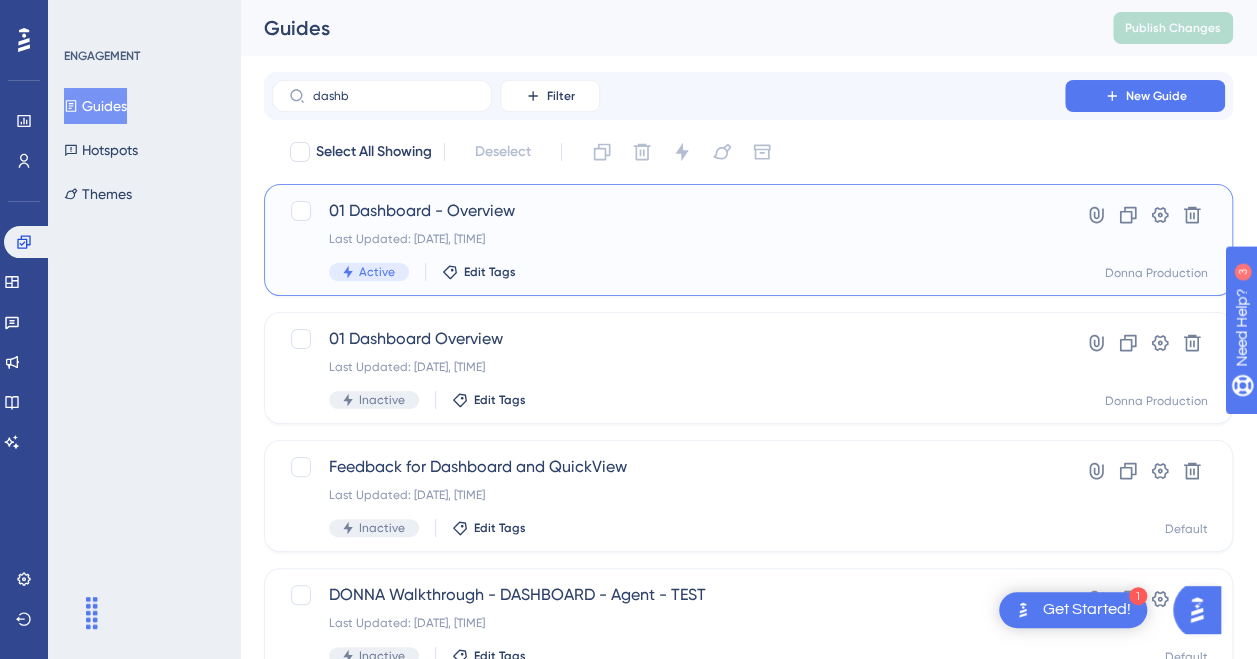 click on "Last Updated: [DATE], [TIME]" at bounding box center (668, 239) 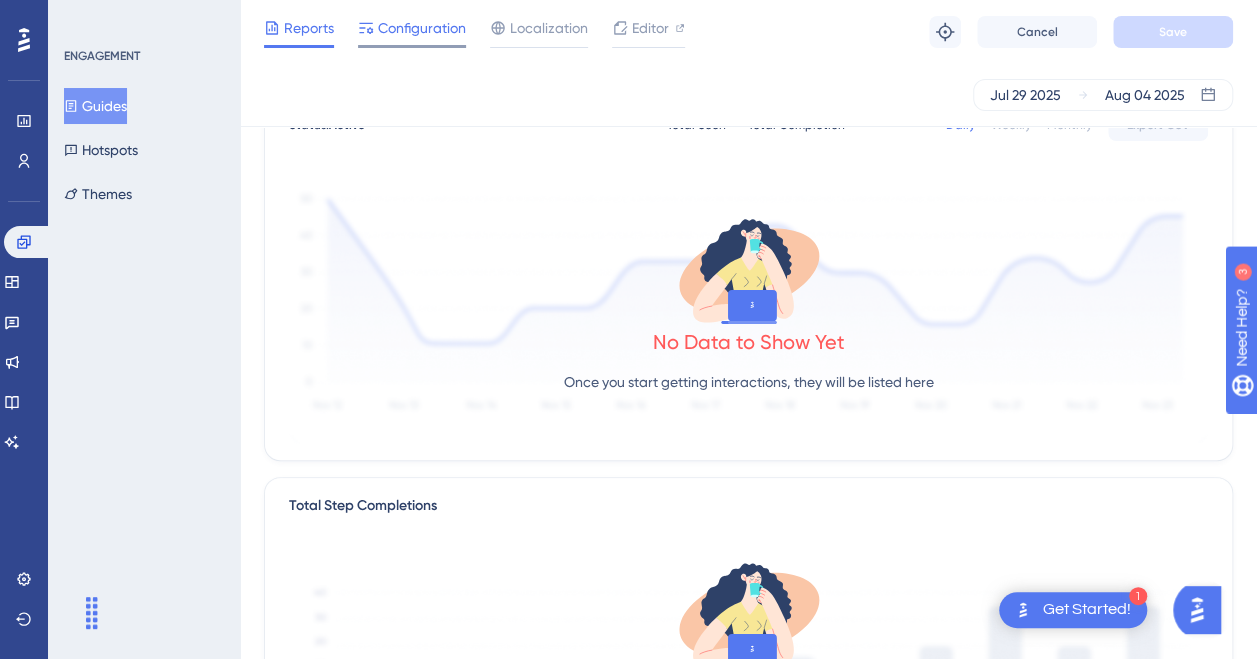 click on "Configuration" at bounding box center [422, 28] 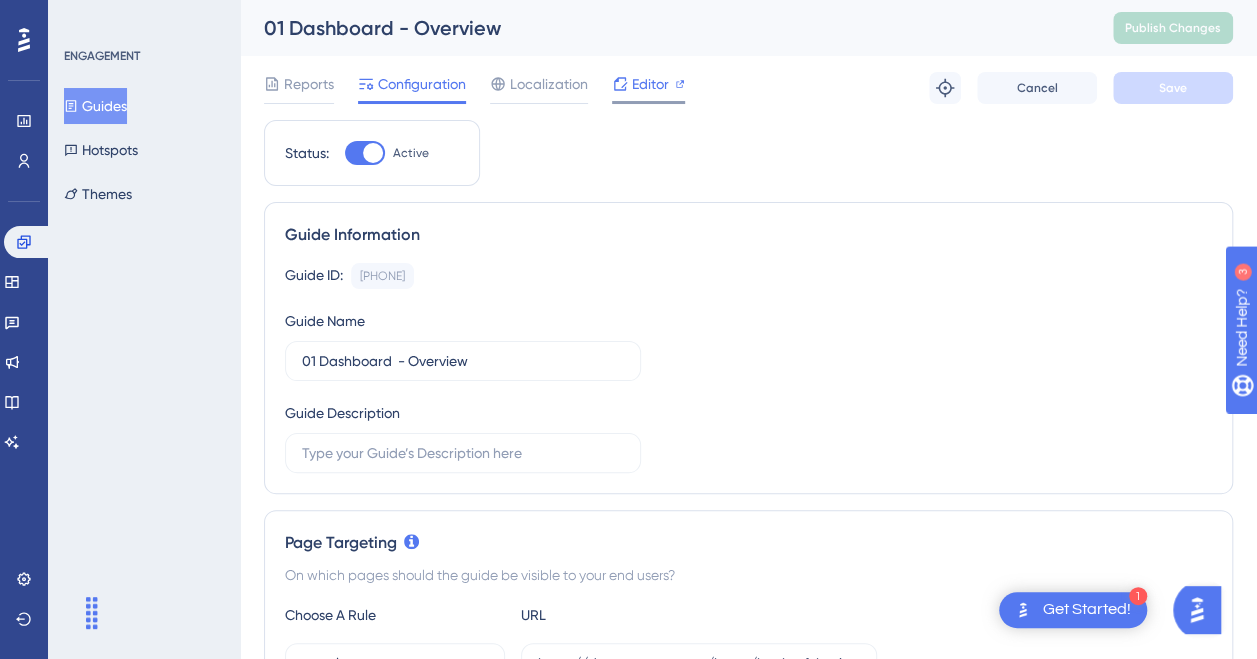 click on "Editor" at bounding box center (648, 84) 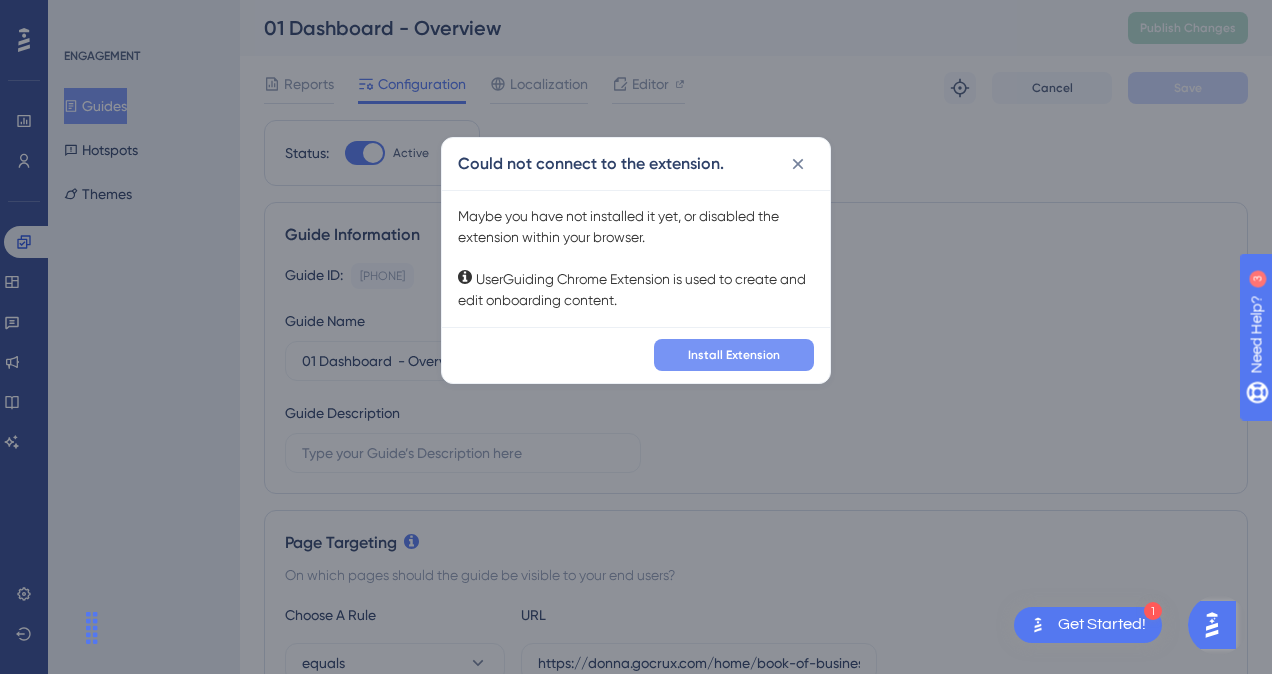 click on "Install Extension" at bounding box center [734, 355] 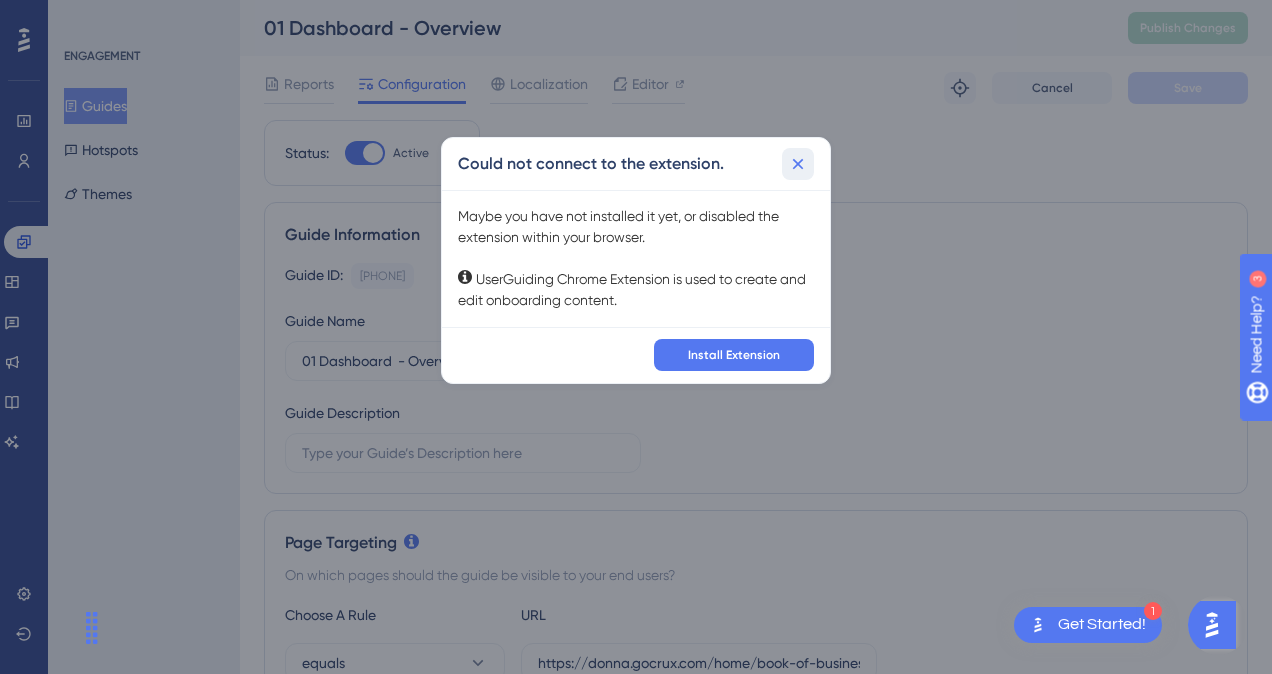 click 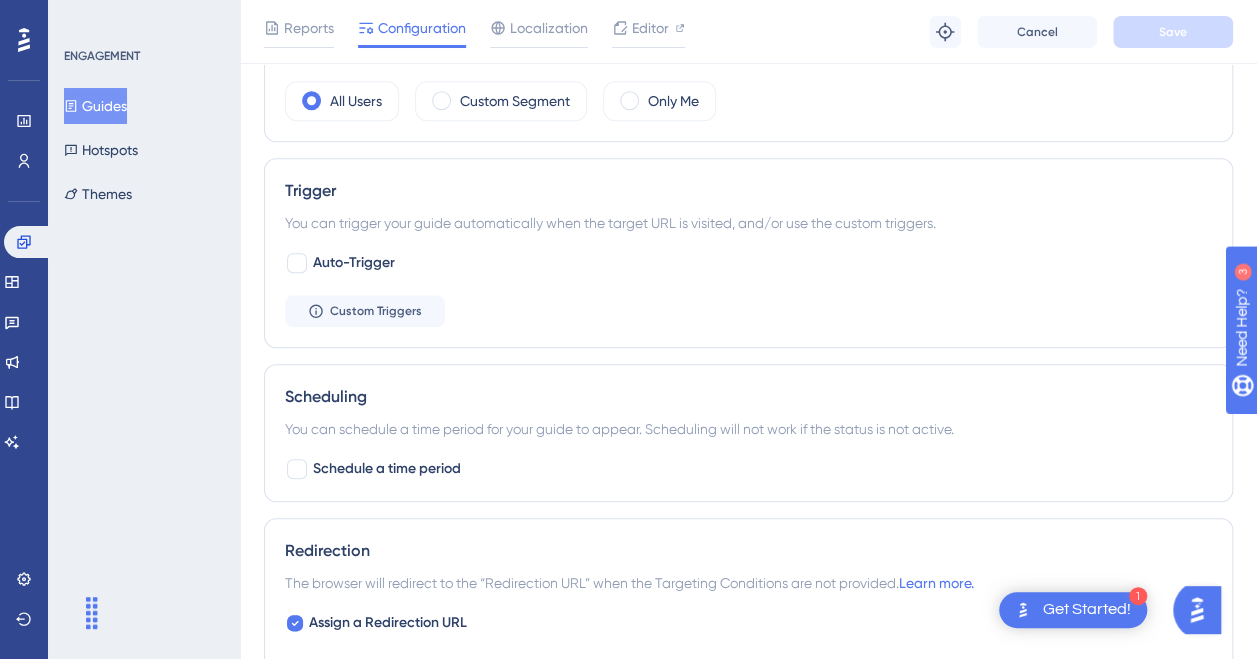scroll, scrollTop: 0, scrollLeft: 0, axis: both 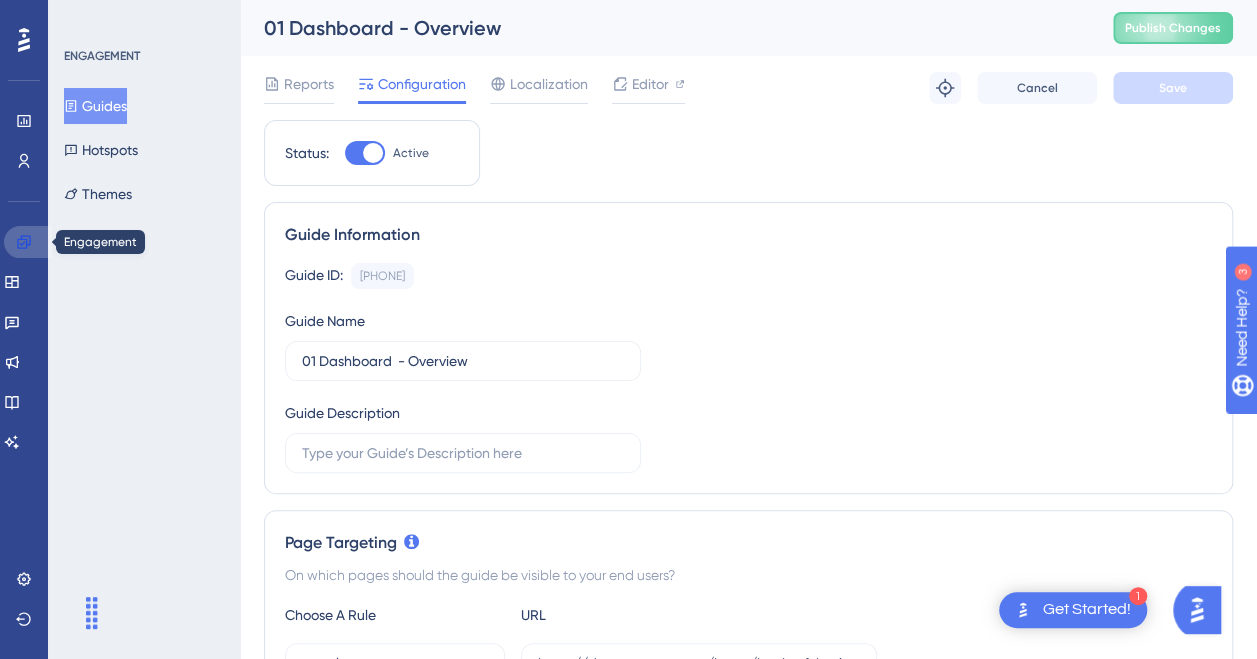 click 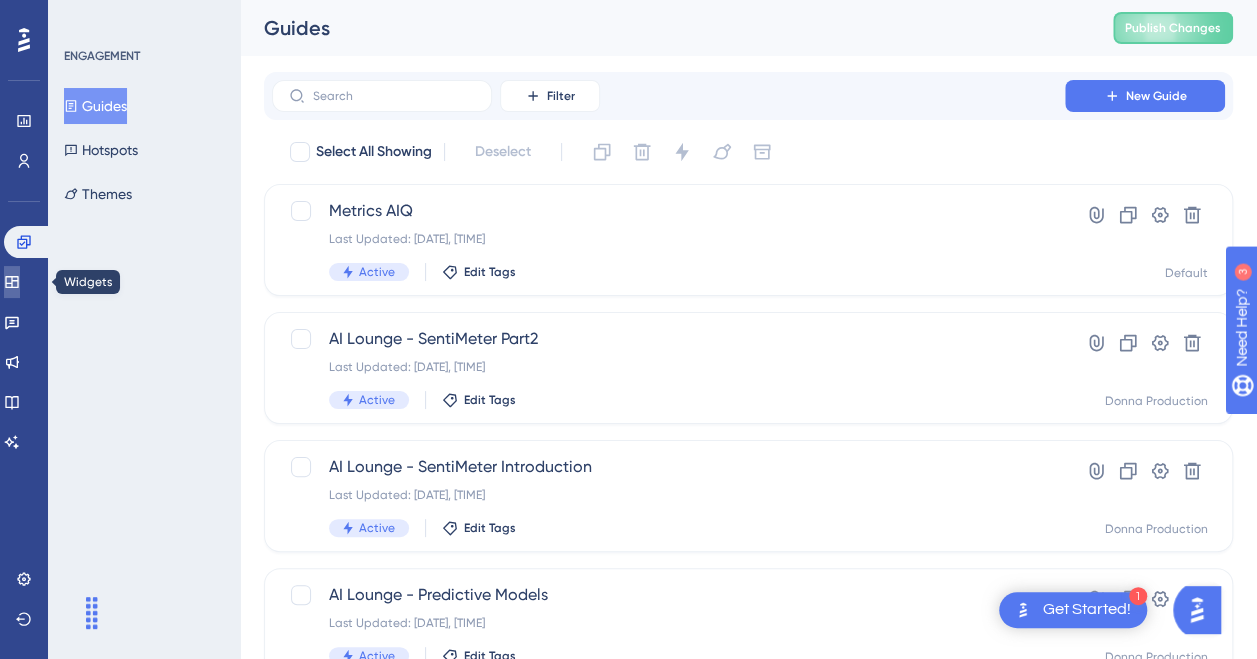 click at bounding box center [12, 282] 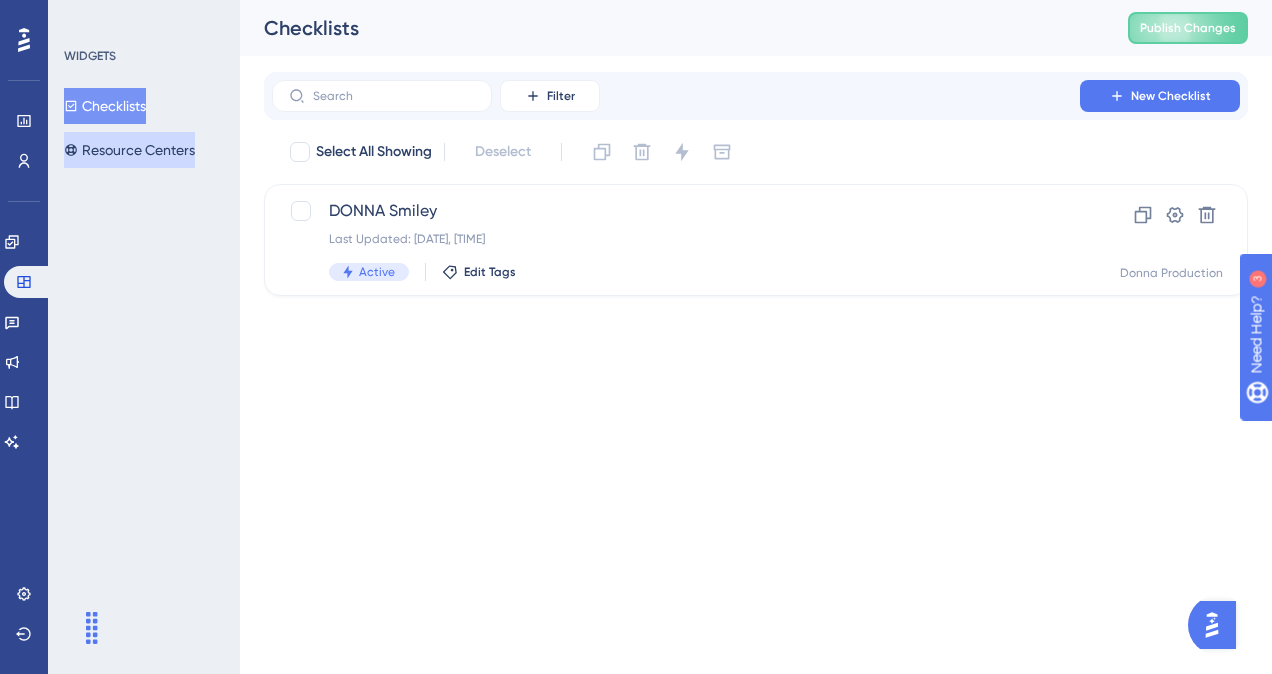 click on "Resource Centers" at bounding box center [129, 150] 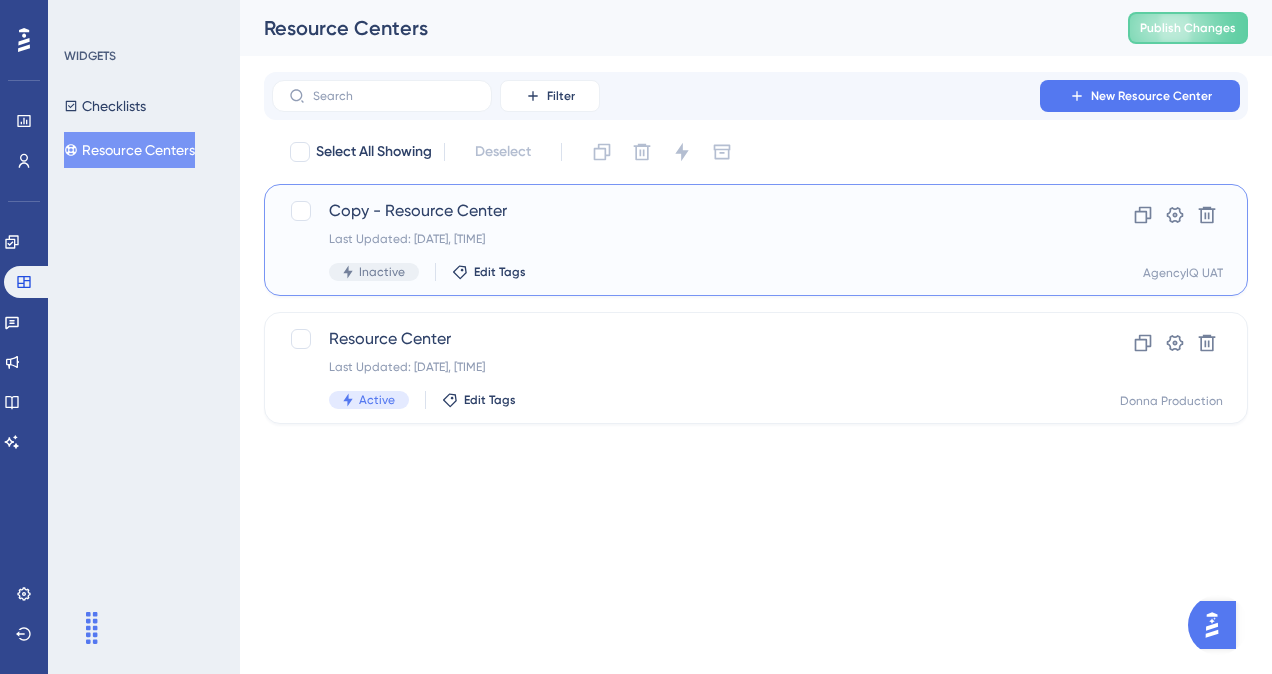 click on "Copy - Resource Center Last Updated: [DATE], [TIME] Inactive Edit Tags" at bounding box center (676, 240) 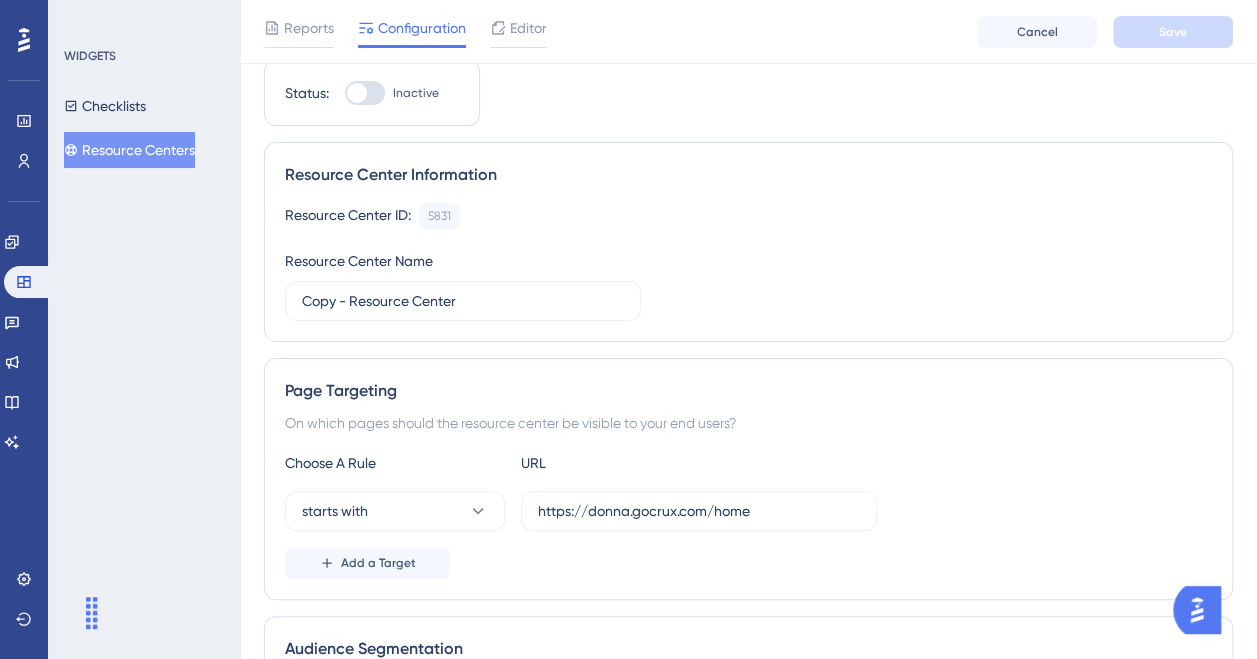 scroll, scrollTop: 100, scrollLeft: 0, axis: vertical 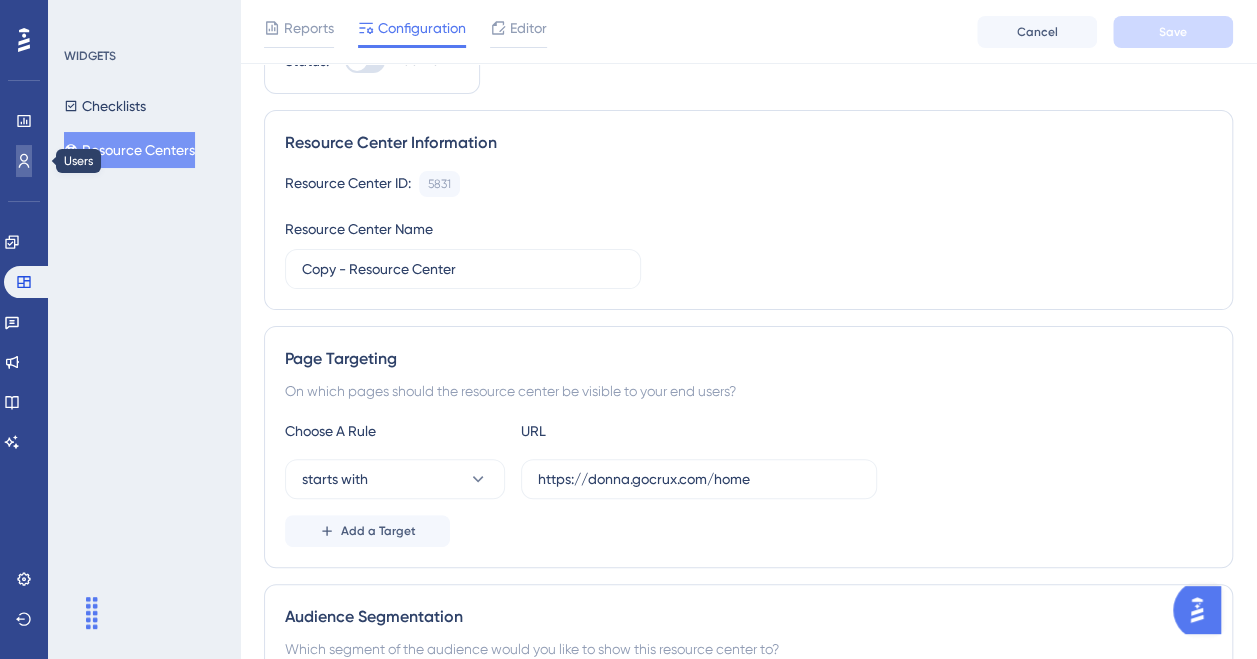 click 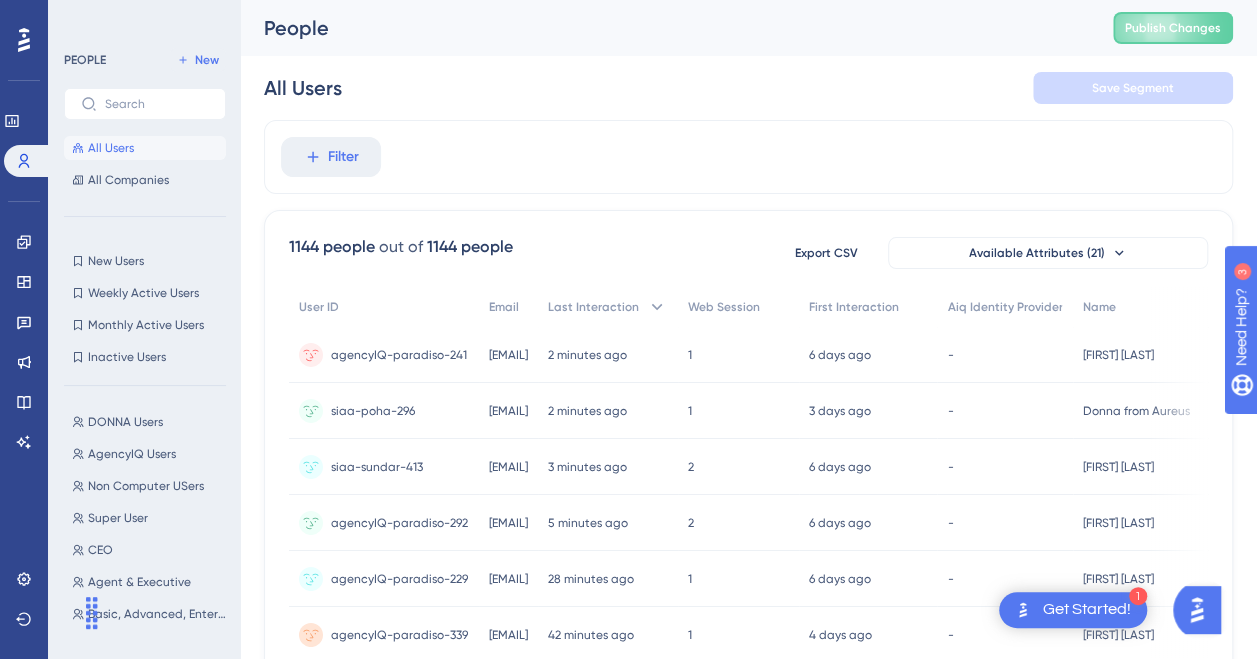 scroll, scrollTop: 0, scrollLeft: 0, axis: both 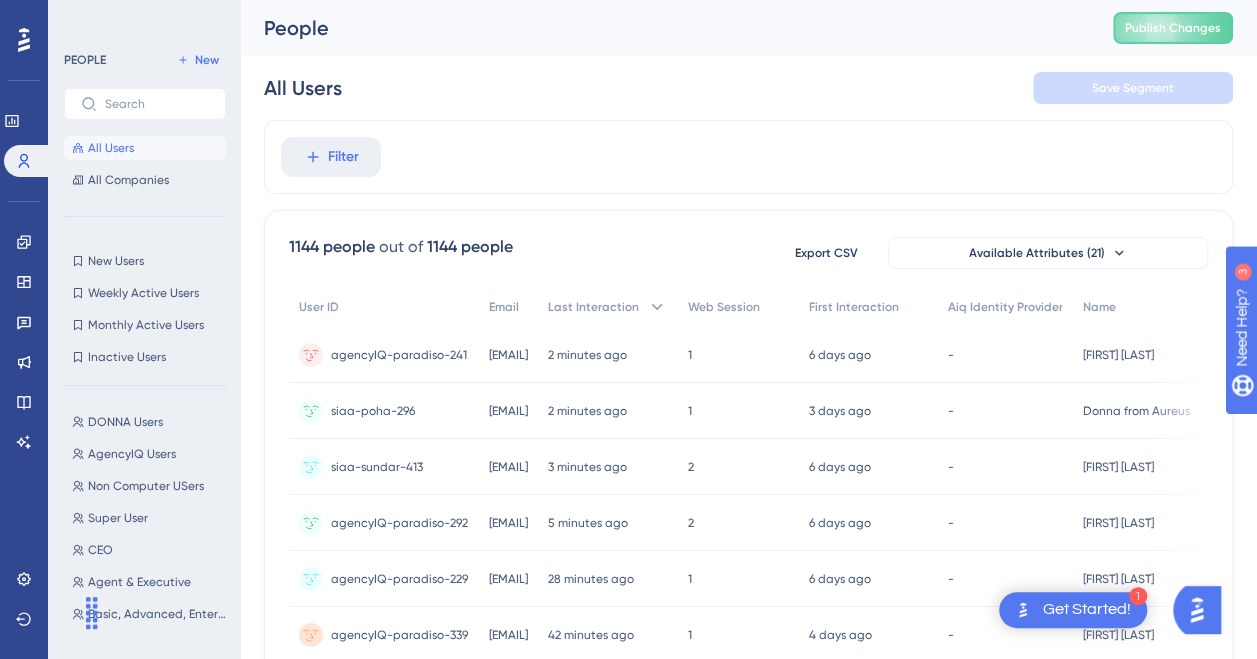 click on "Filter" at bounding box center (748, 157) 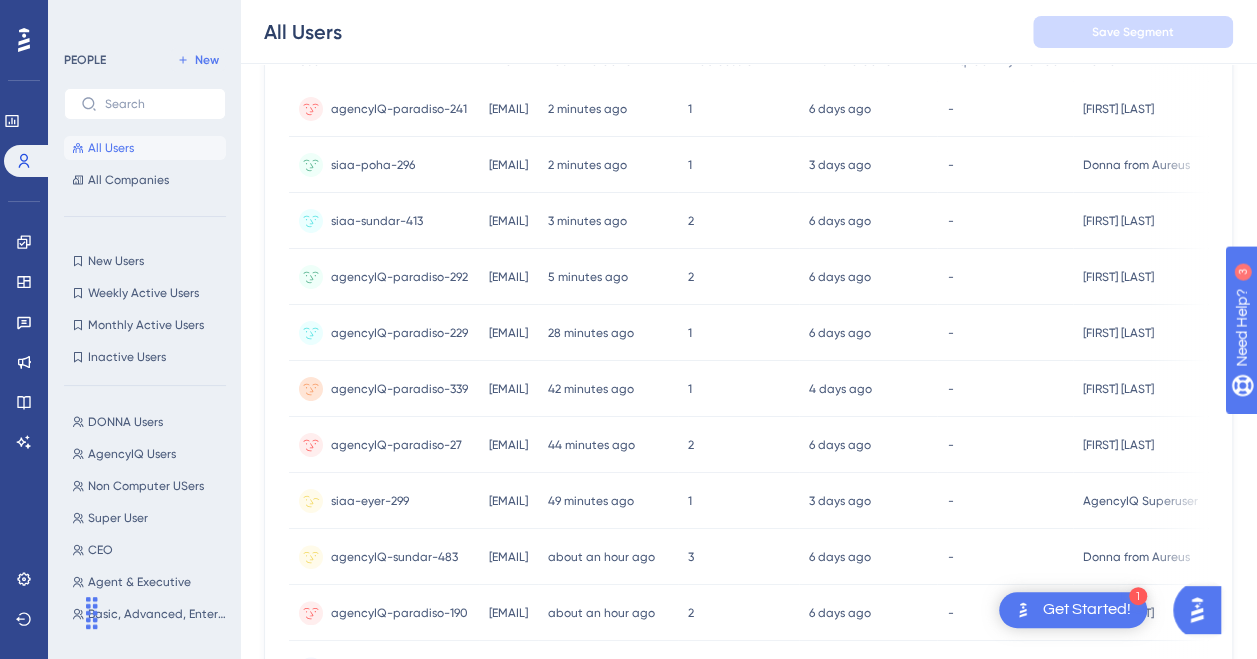 scroll, scrollTop: 0, scrollLeft: 0, axis: both 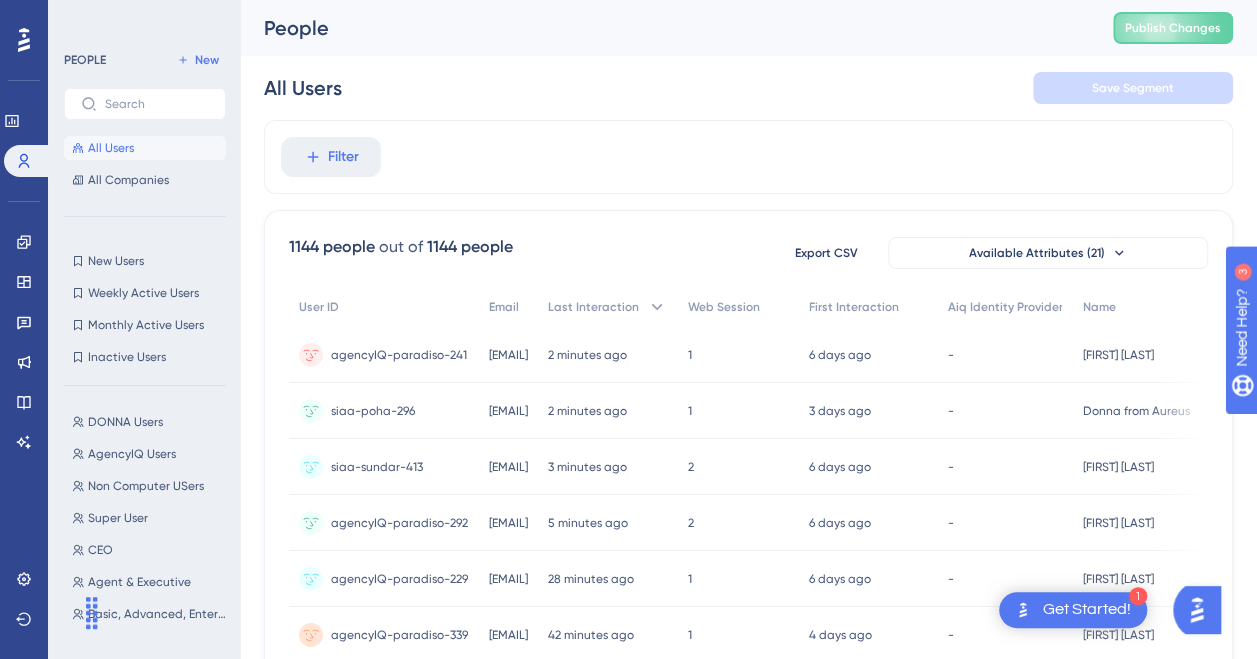 click on "PEOPLE New All Users All Companies New Users New Users Weekly Active Users Weekly Active Users Monthly Active Users Monthly Active Users Inactive Users Inactive Users DONNA Users DONNA Users AgencyIQ Users AgencyIQ Users Non Computer USers Non Computer USers Super User Super User CEO CEO Agent & Executive Agent & Executive Basic, Advanced, Enterprise Basic, Advanced, Enterprise CEO & Admin CEO & Admin Executive Executive Agent Agent Solo Solo" at bounding box center [145, 335] 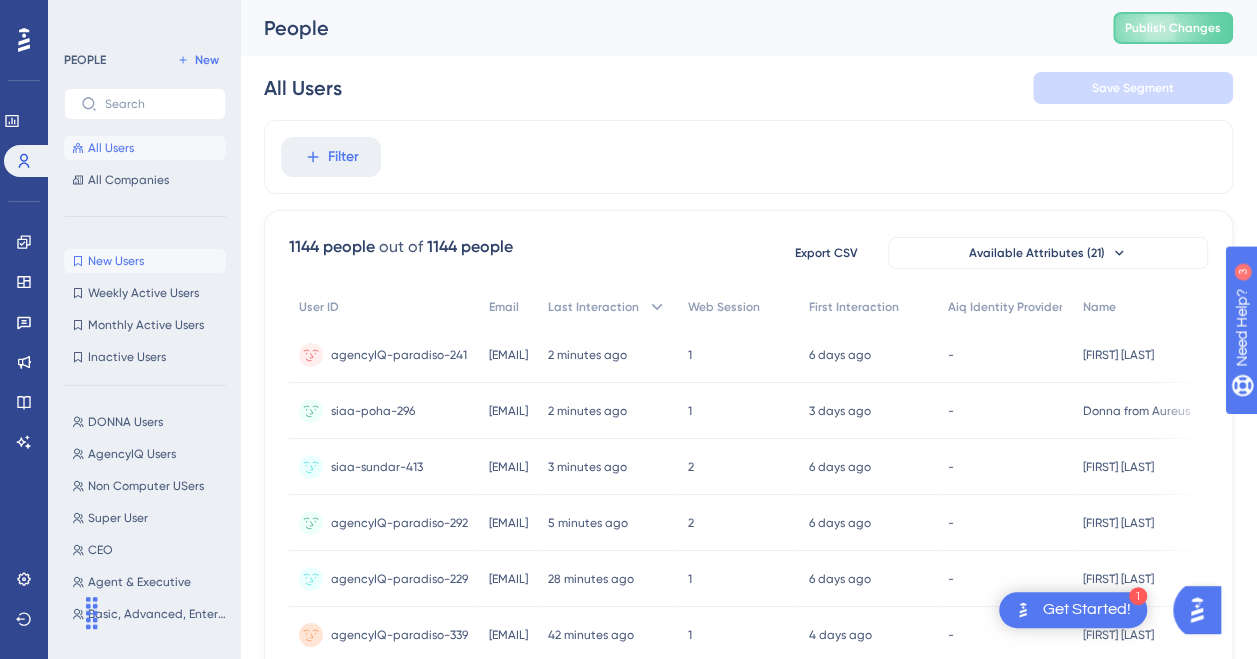 click on "New Users" at bounding box center (116, 261) 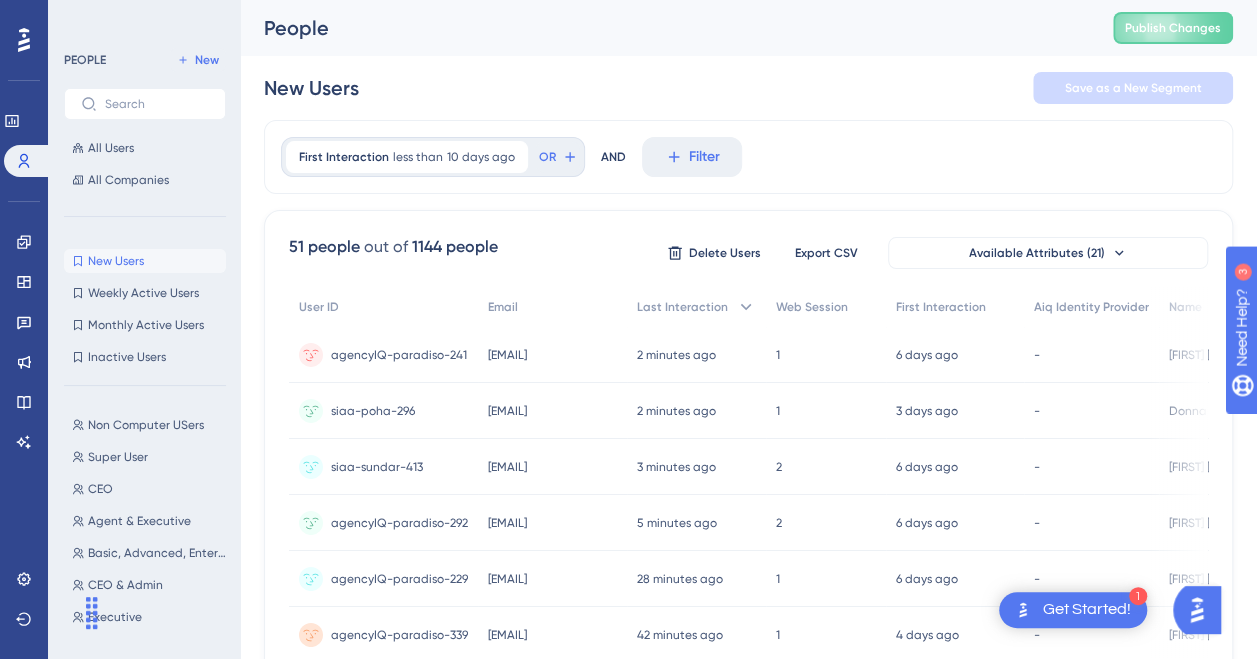 scroll, scrollTop: 116, scrollLeft: 0, axis: vertical 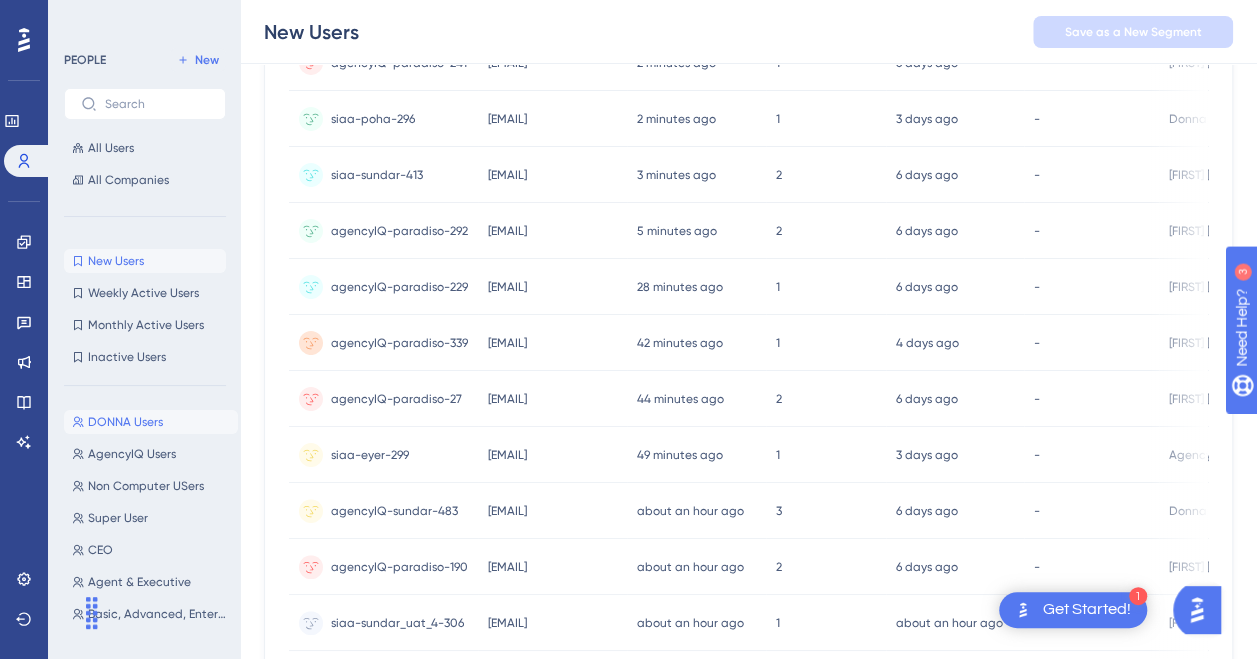 click on "DONNA Users" at bounding box center [125, 422] 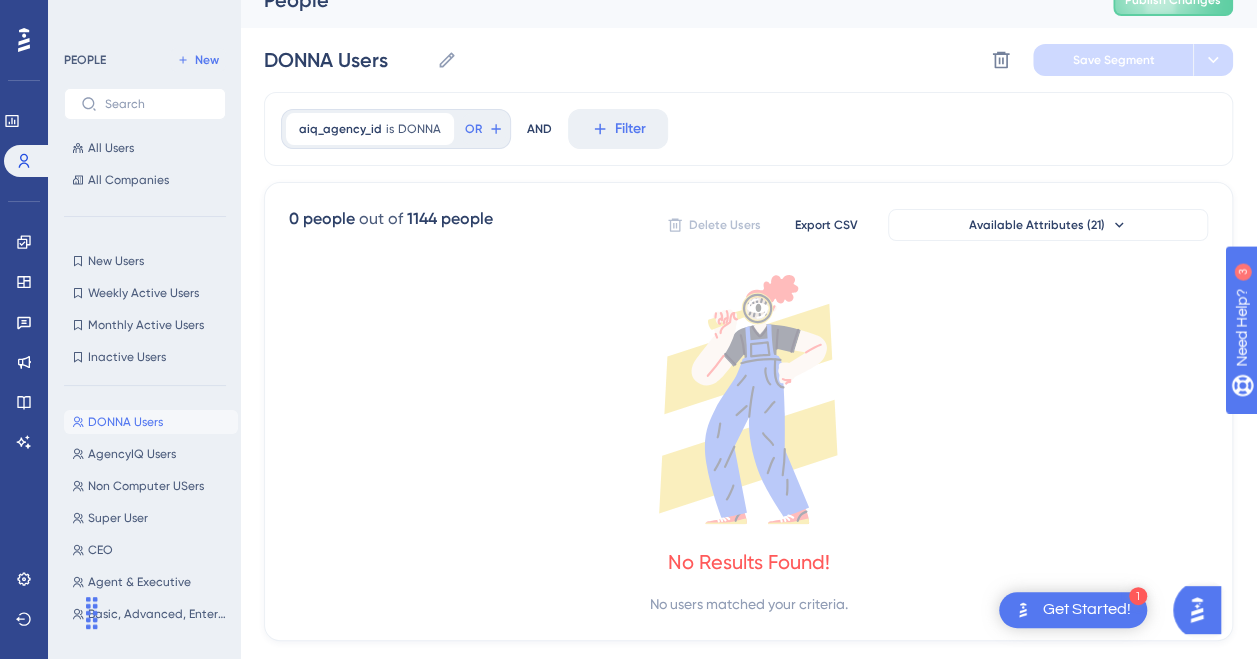 scroll, scrollTop: 0, scrollLeft: 0, axis: both 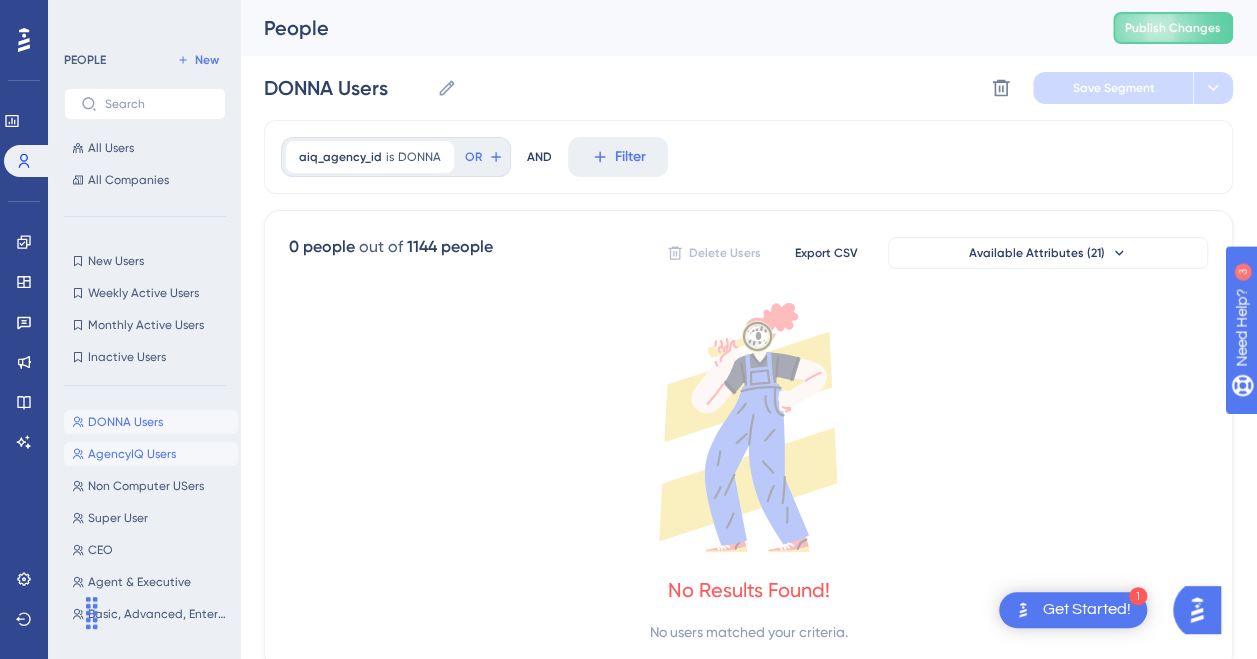 click on "AgencyIQ Users" at bounding box center [132, 454] 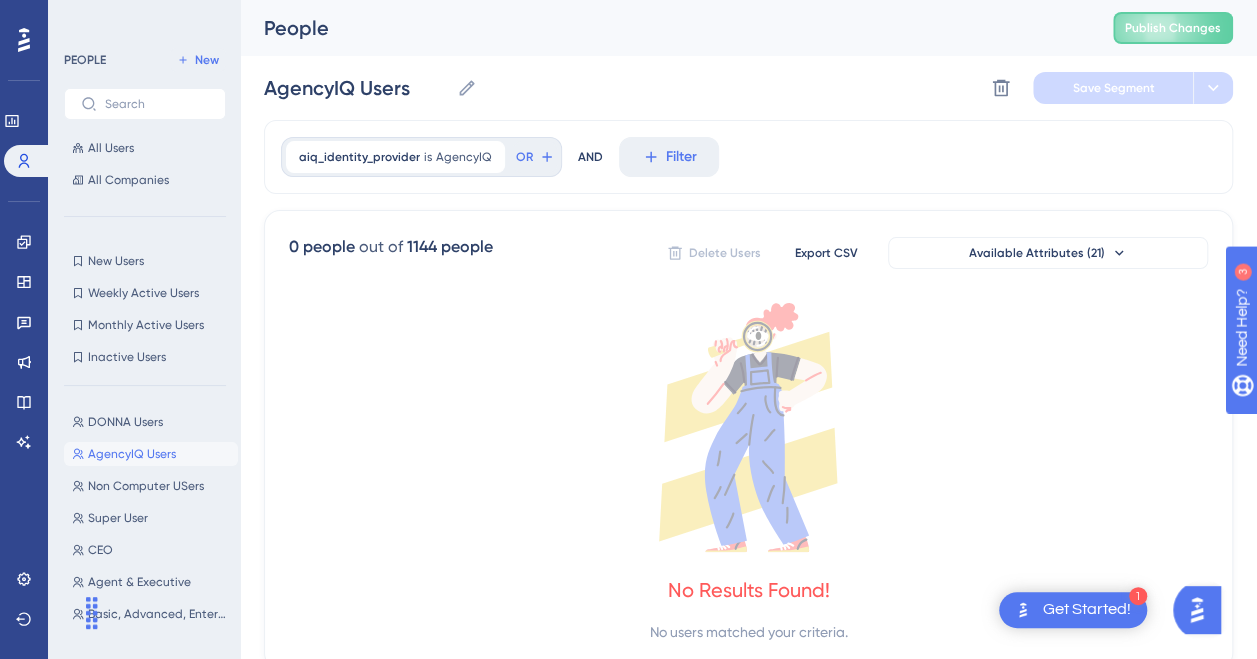 click on "AgencyIQ Users AgencyIQ Users Delete Segment Save Segment" at bounding box center (748, 88) 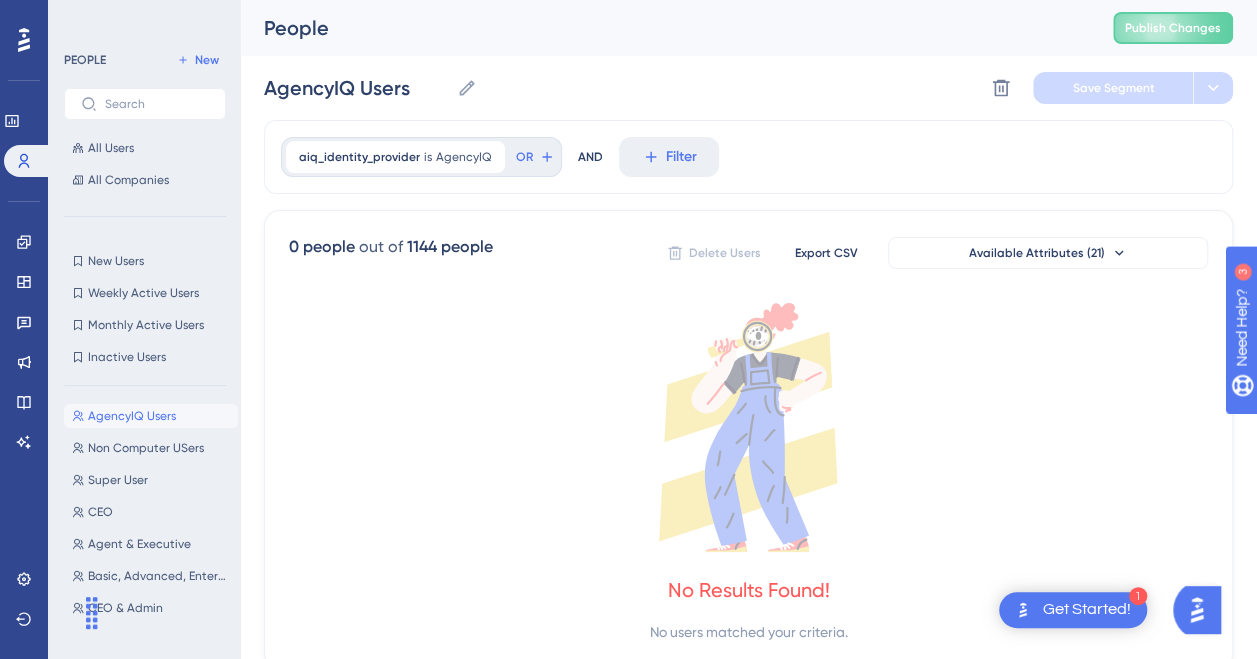 scroll, scrollTop: 0, scrollLeft: 0, axis: both 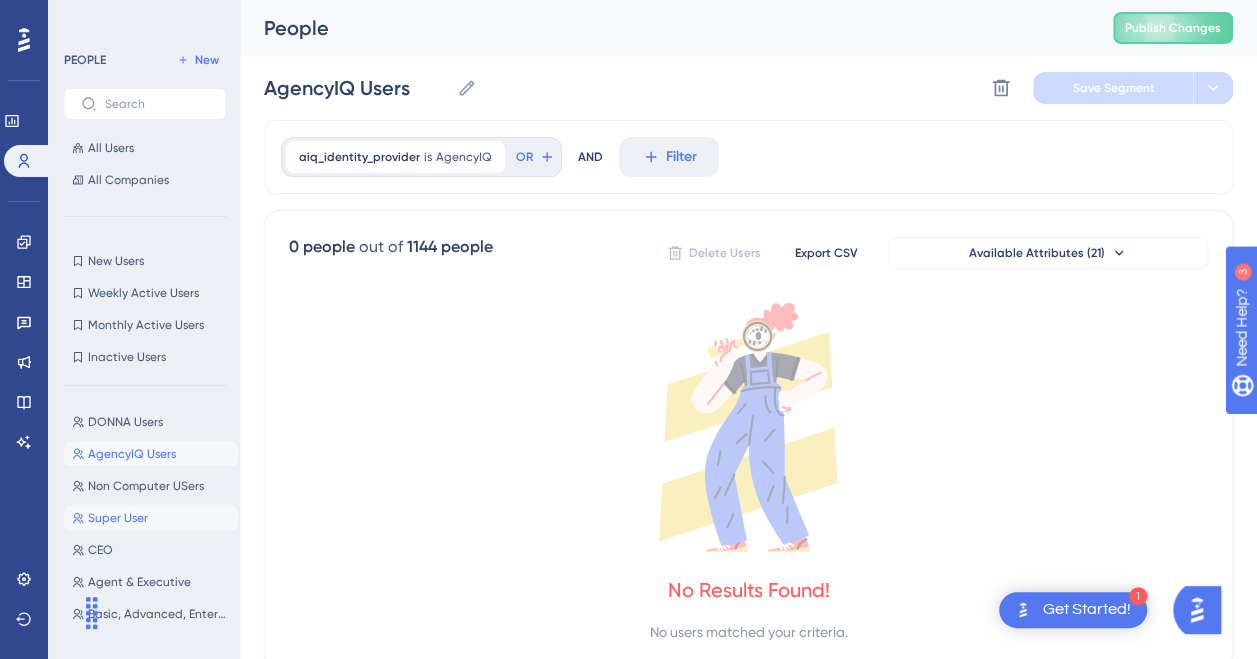 click on "Super User" at bounding box center (118, 518) 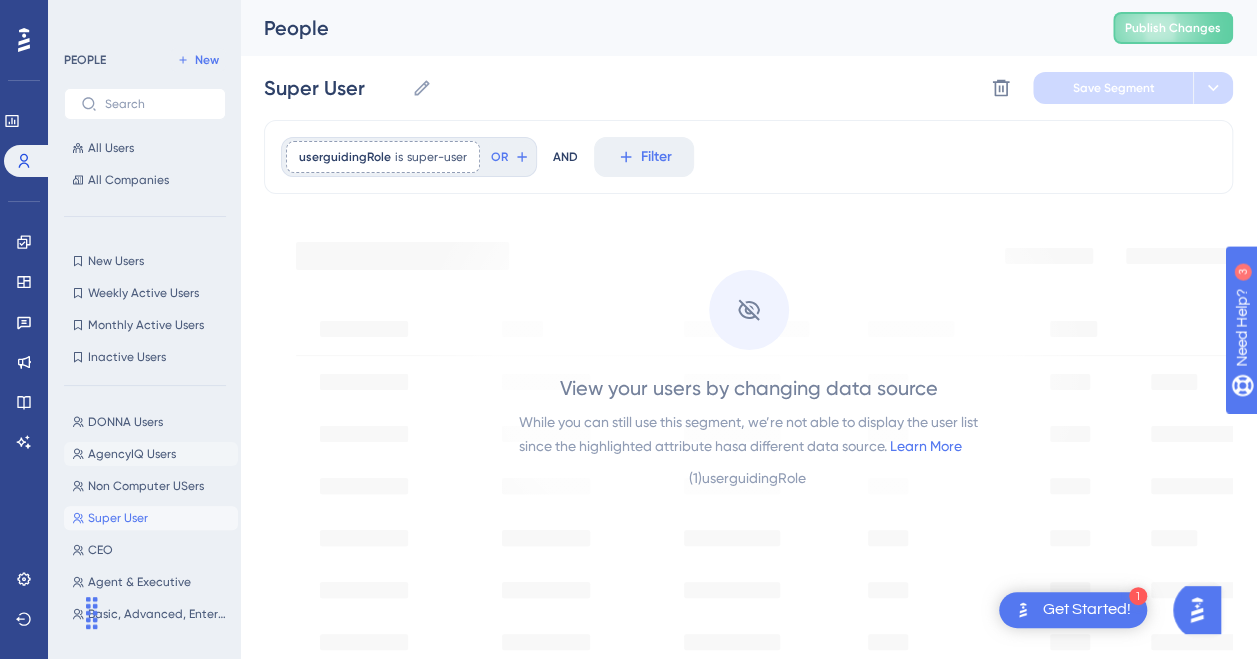 click on "AgencyIQ Users" at bounding box center (132, 454) 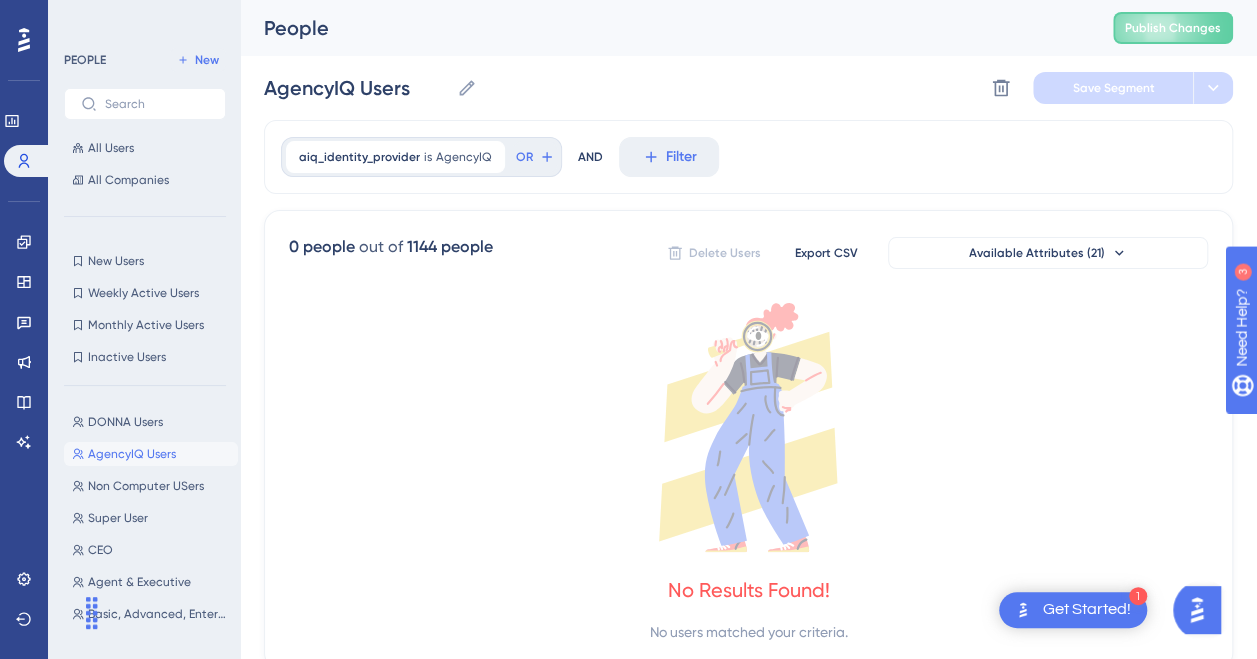 click on "AgencyIQ Users AgencyIQ Users Delete Segment Save Segment" at bounding box center [748, 88] 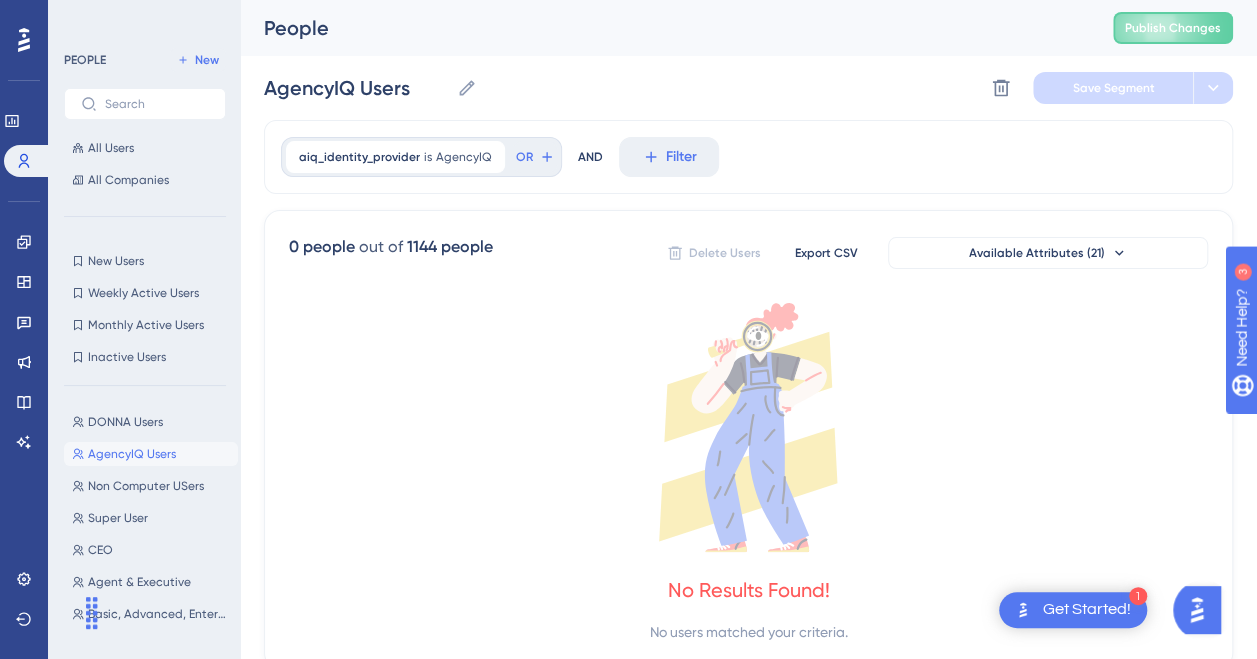click on "AgencyIQ Users AgencyIQ Users Delete Segment Save Segment" at bounding box center [748, 88] 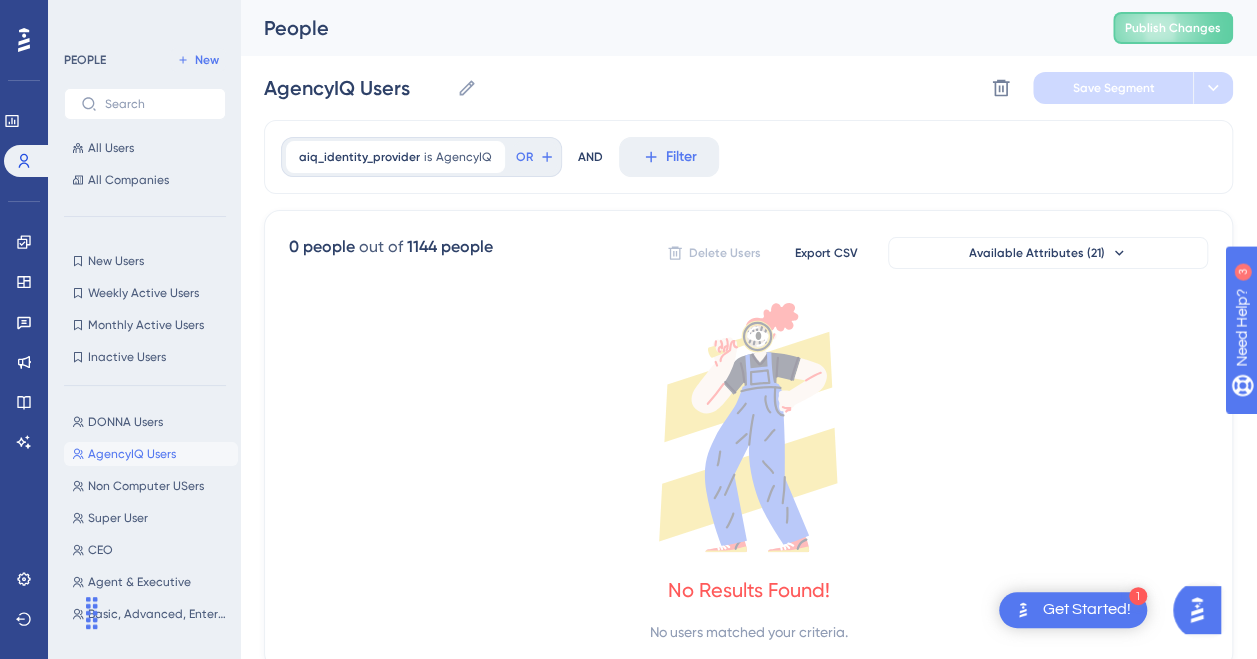 click 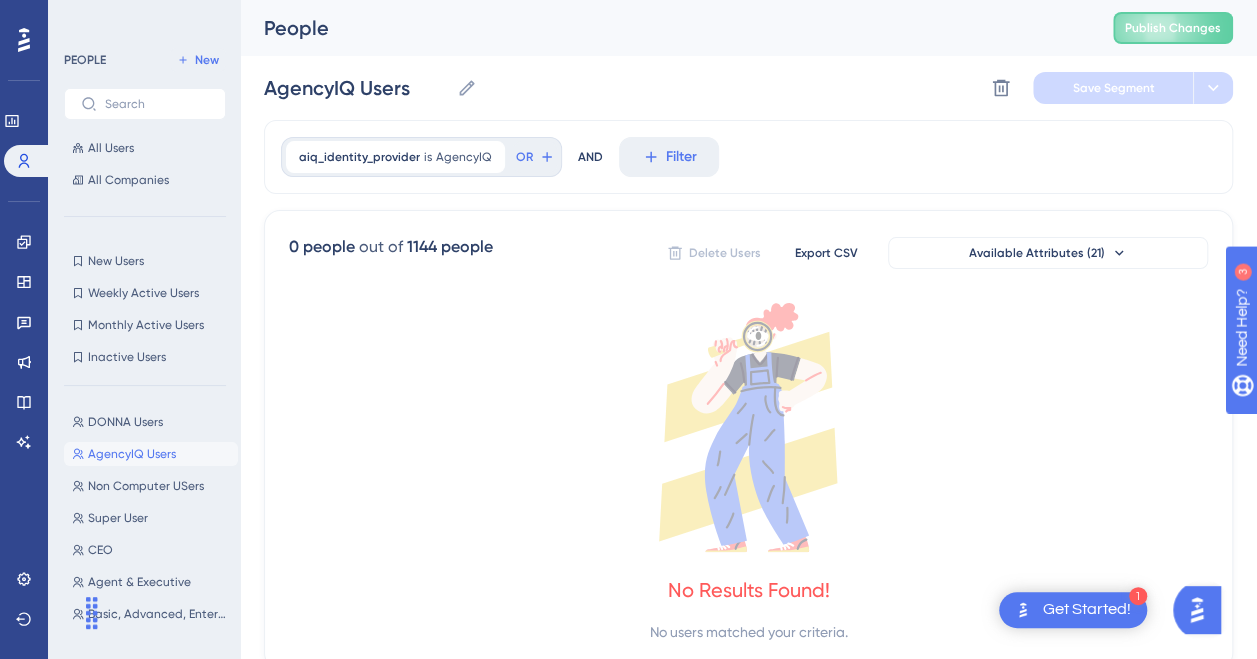 drag, startPoint x: 442, startPoint y: 390, endPoint x: 458, endPoint y: 391, distance: 16.03122 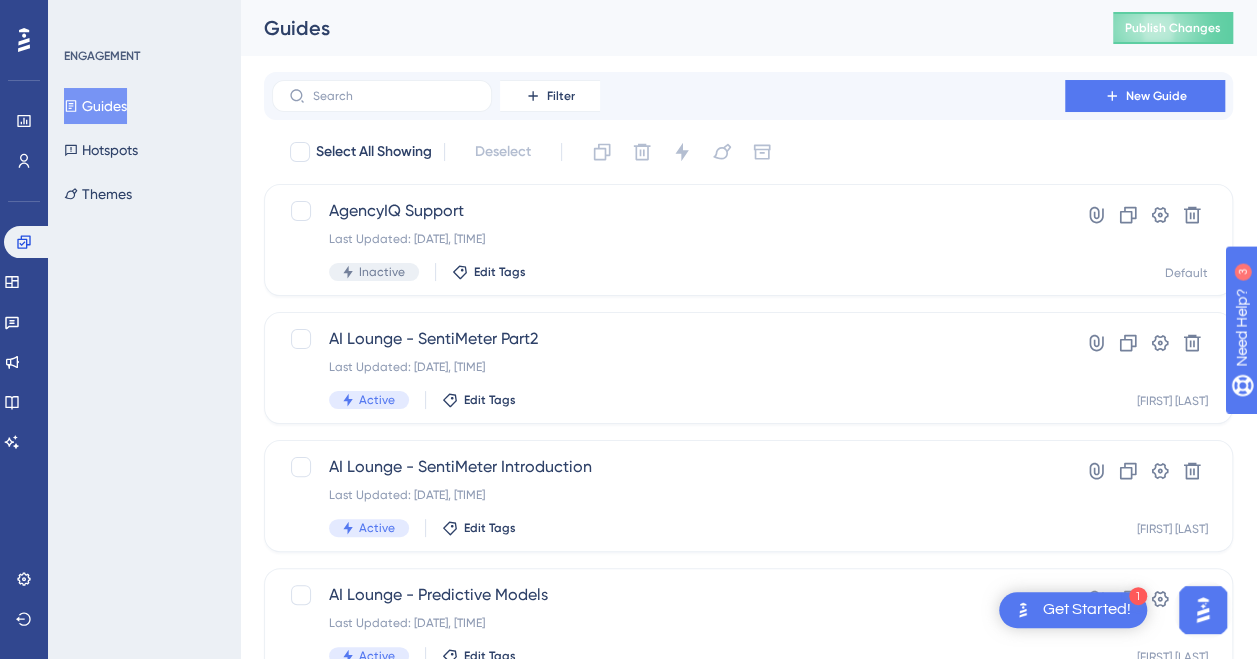 scroll, scrollTop: 0, scrollLeft: 0, axis: both 